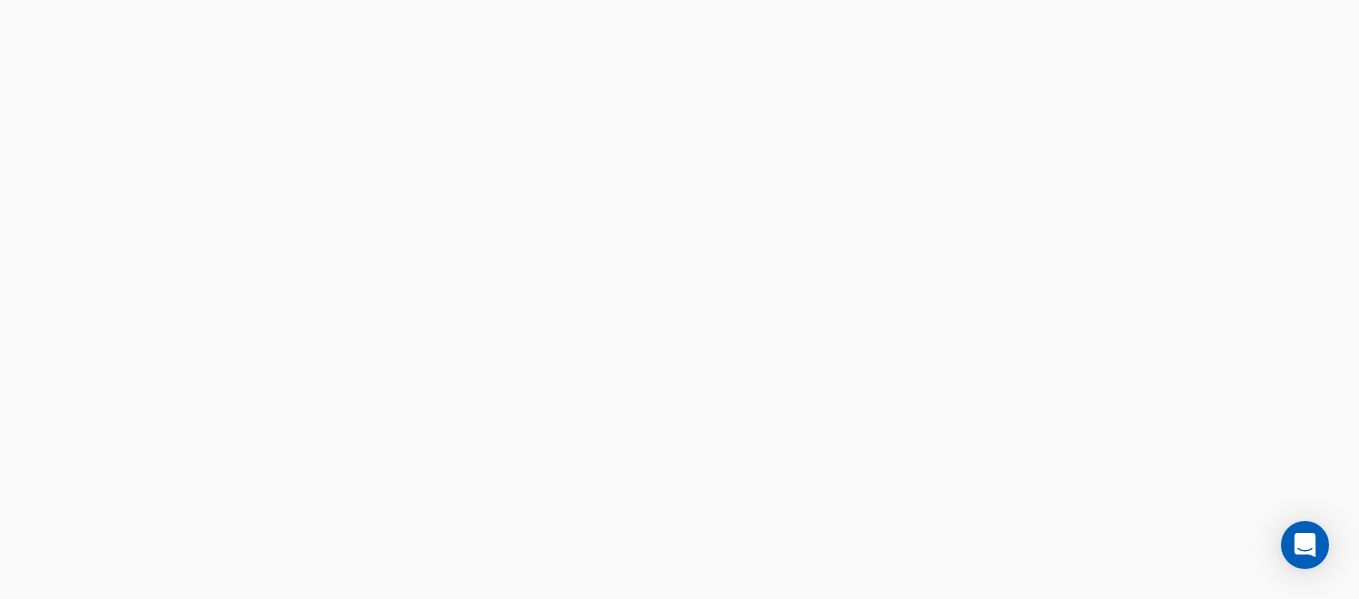 scroll, scrollTop: 0, scrollLeft: 0, axis: both 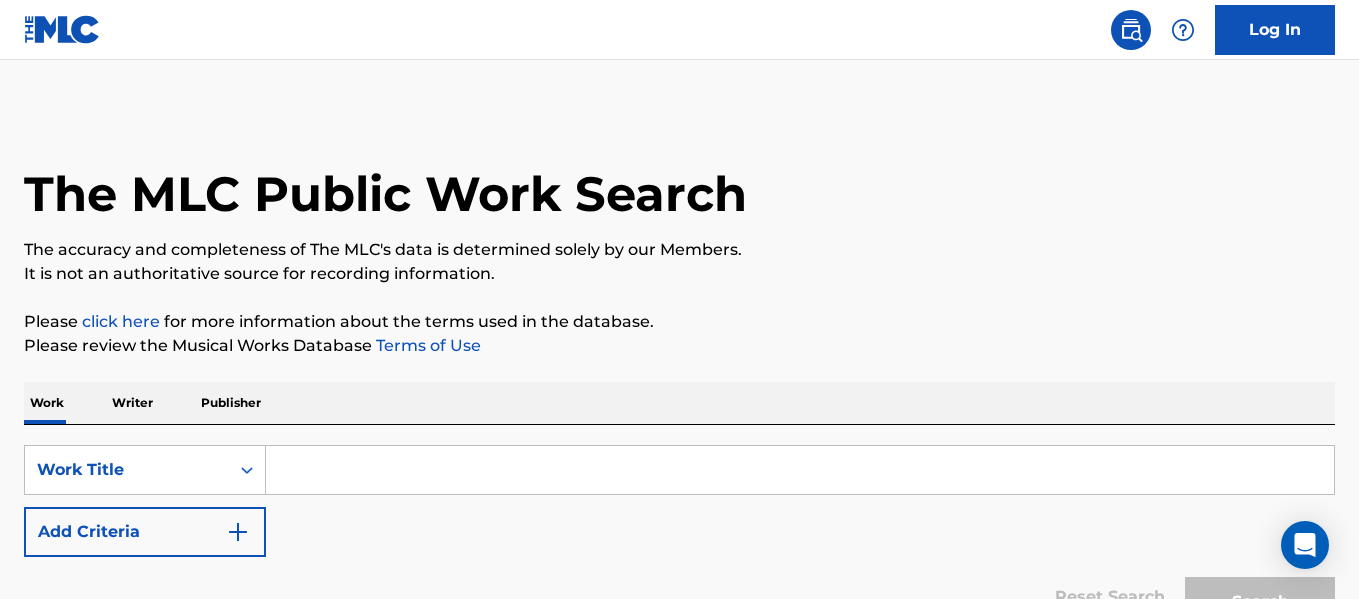 click at bounding box center (800, 470) 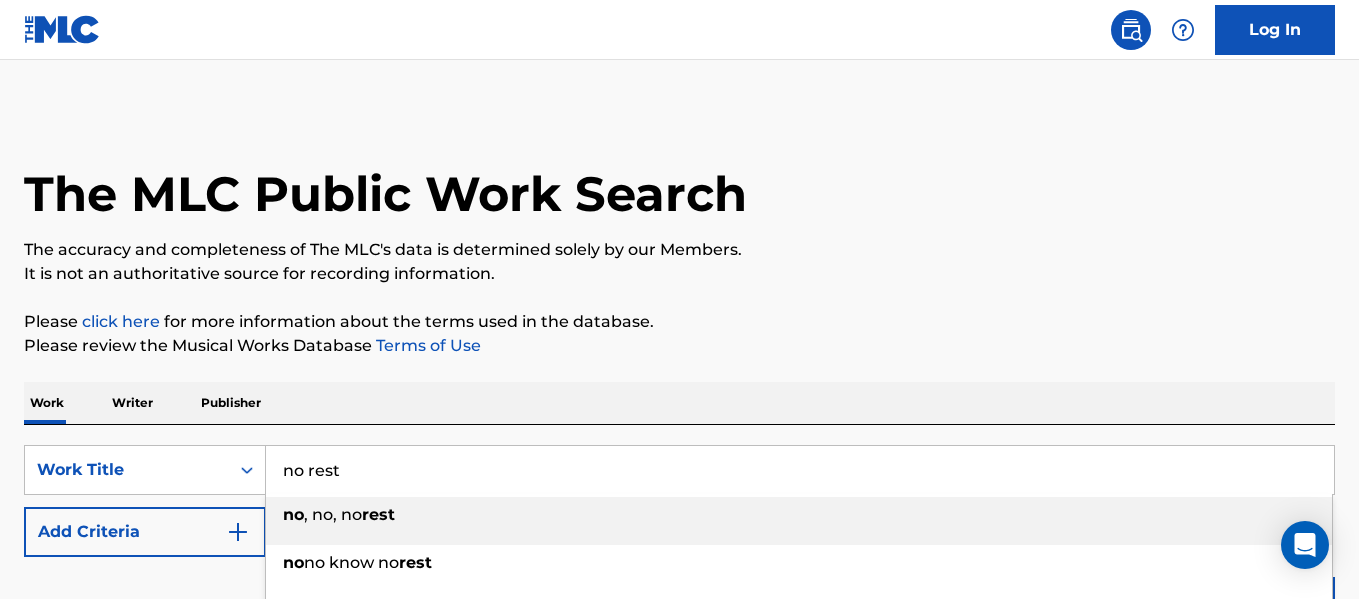 type on "no rest" 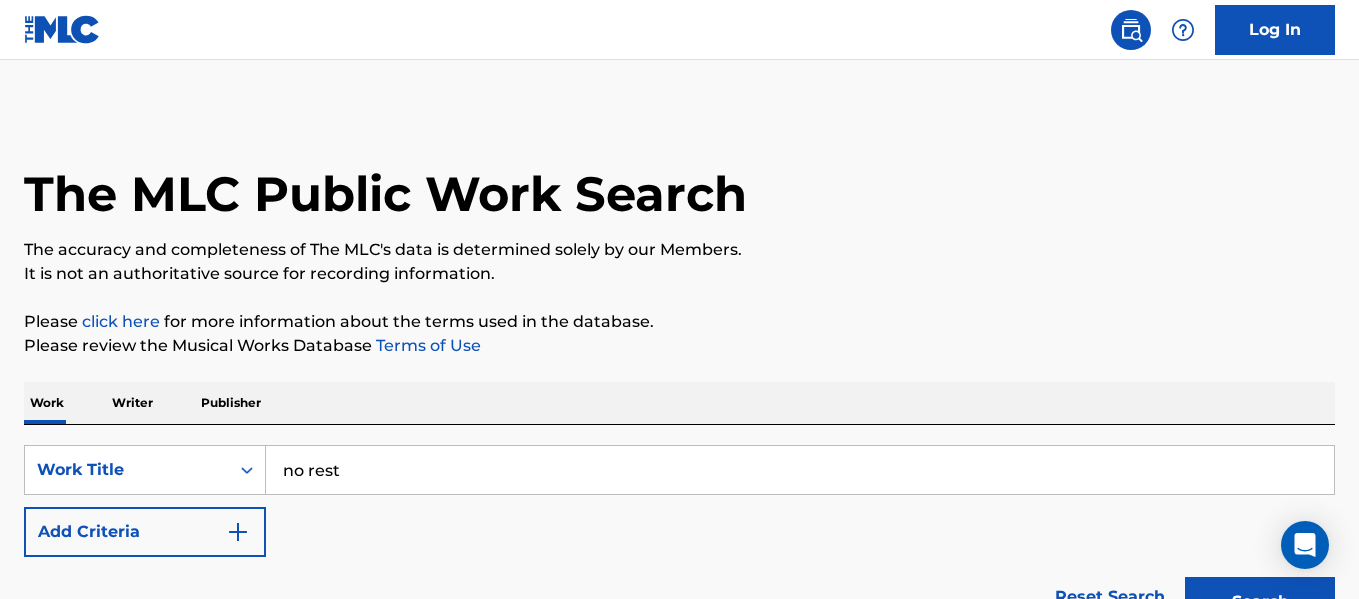 click on "Add Criteria" at bounding box center [145, 532] 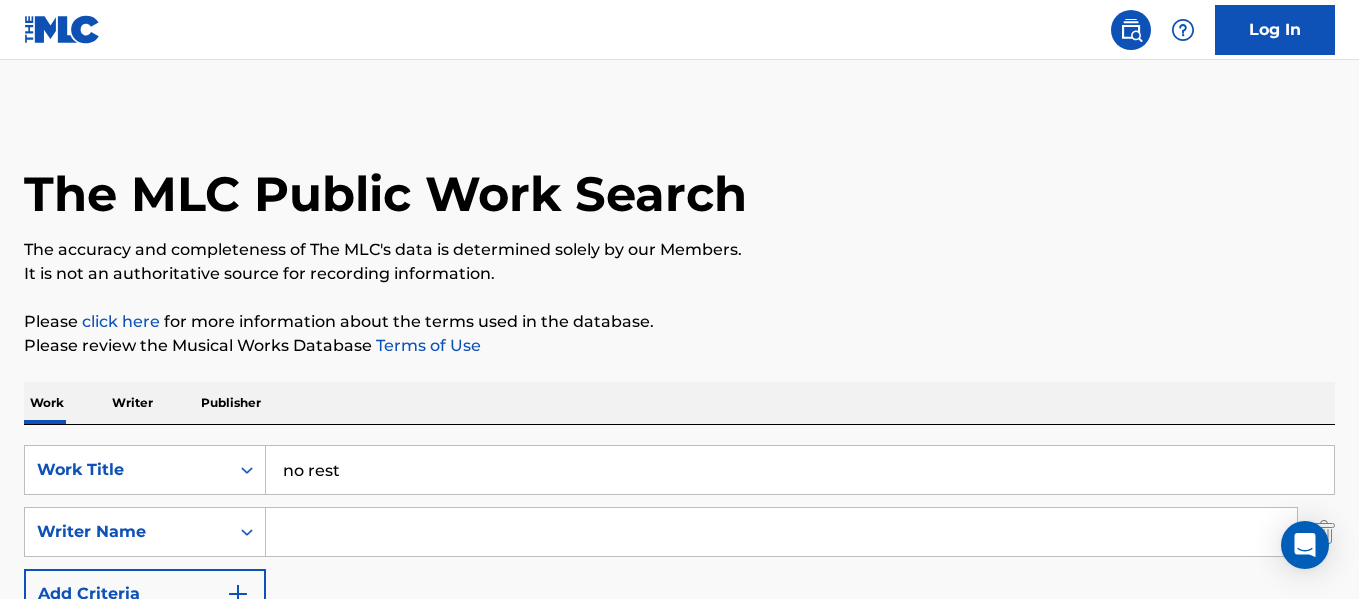 click at bounding box center (781, 532) 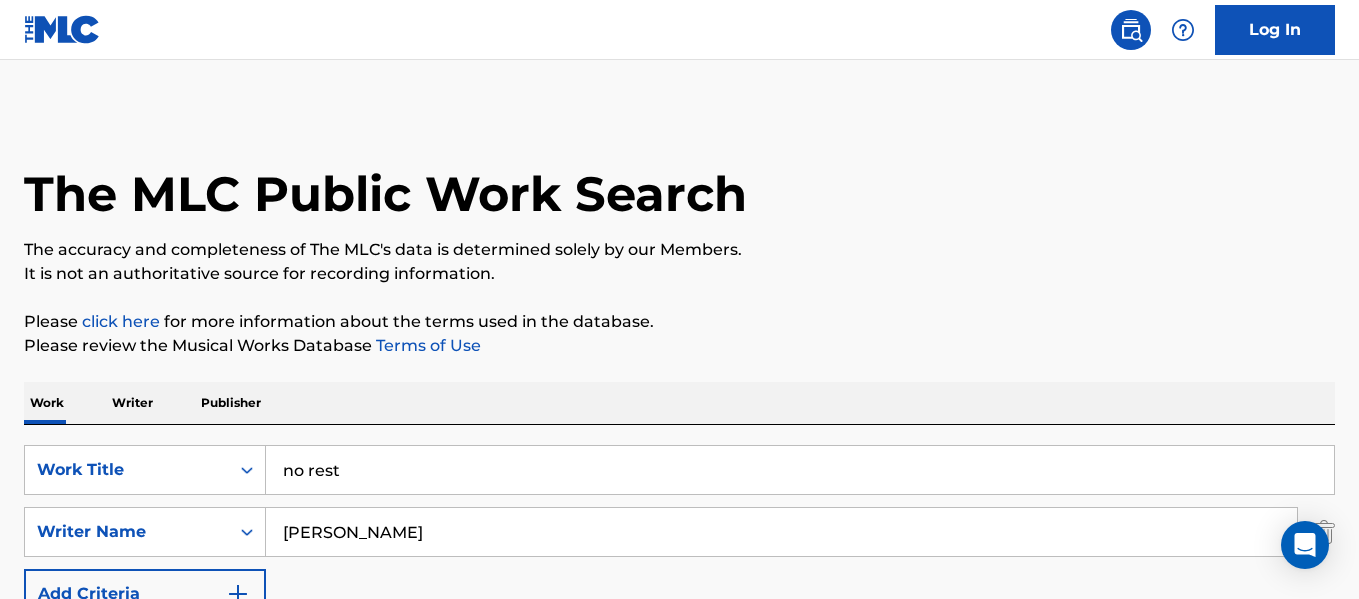 type on "[PERSON_NAME]" 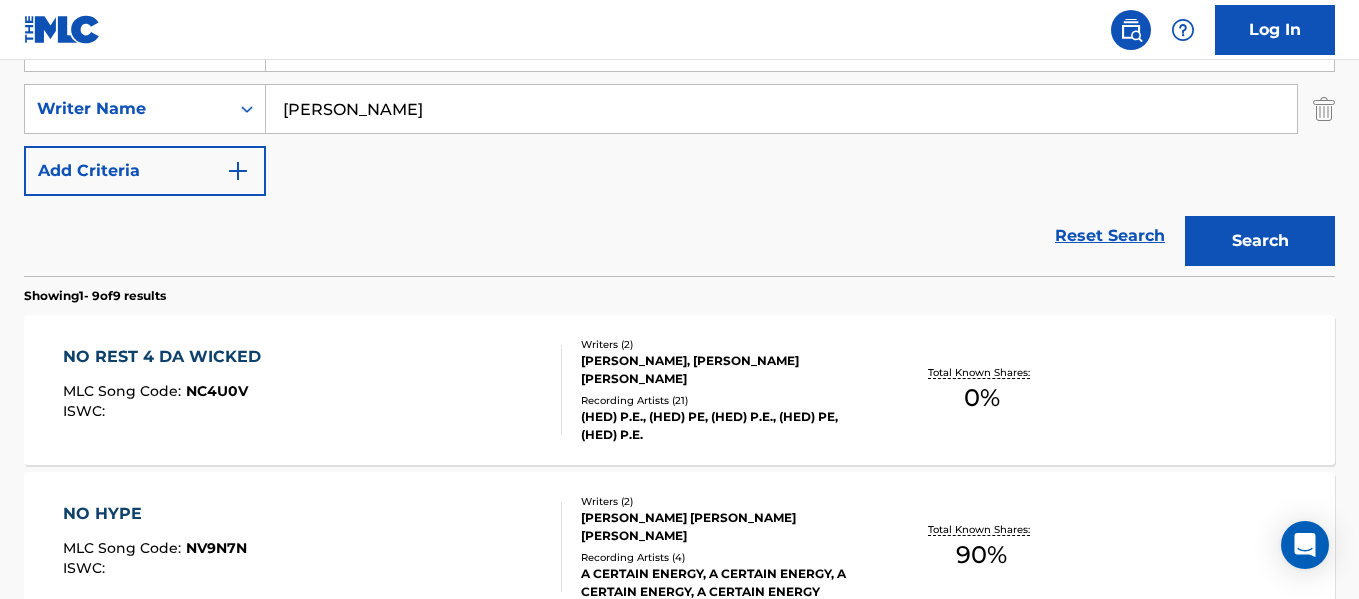 scroll, scrollTop: 444, scrollLeft: 0, axis: vertical 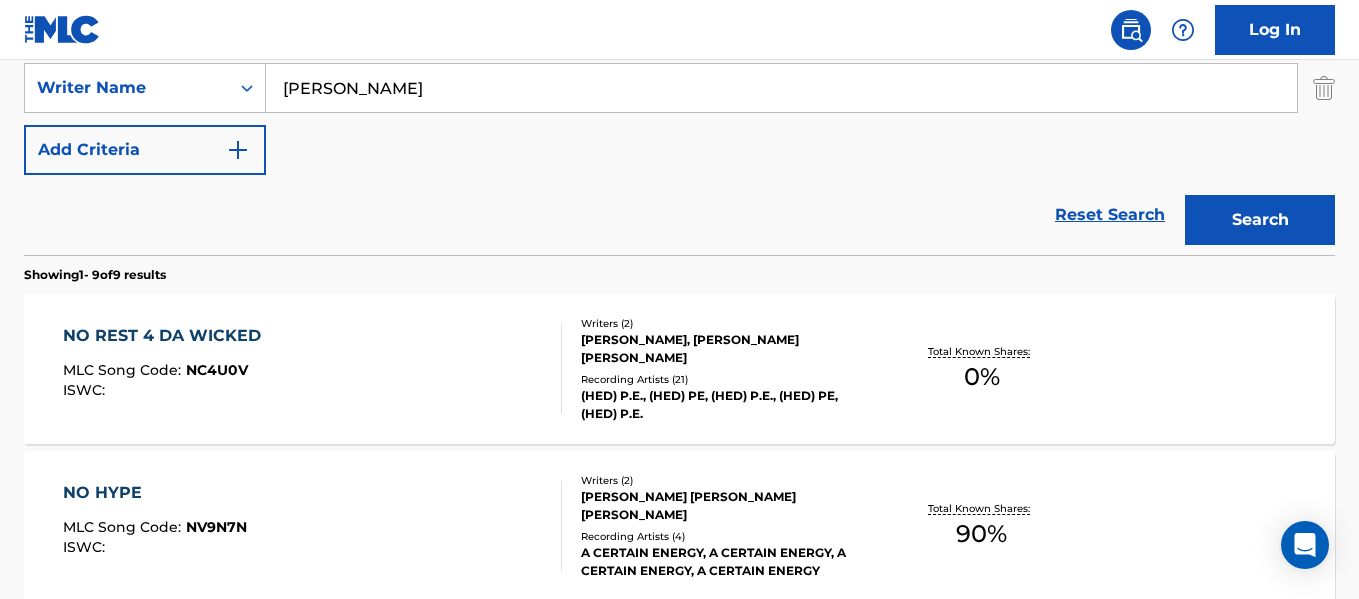 click on "NO REST 4 DA WICKED" at bounding box center [167, 336] 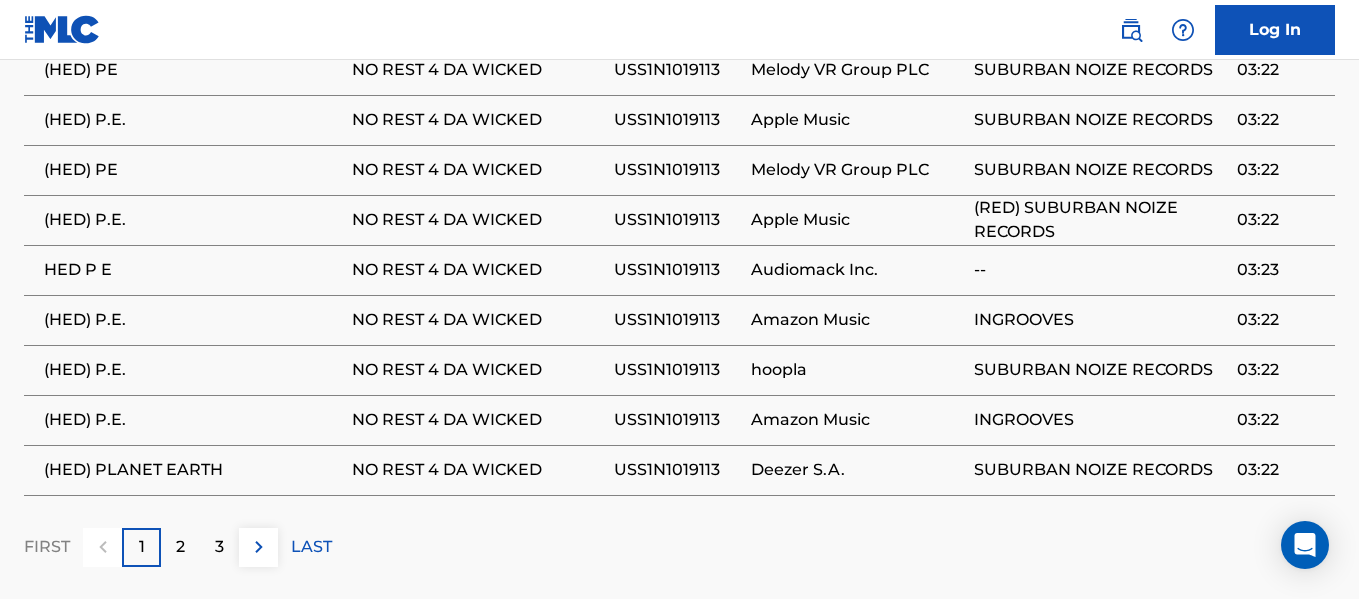 scroll, scrollTop: 1253, scrollLeft: 0, axis: vertical 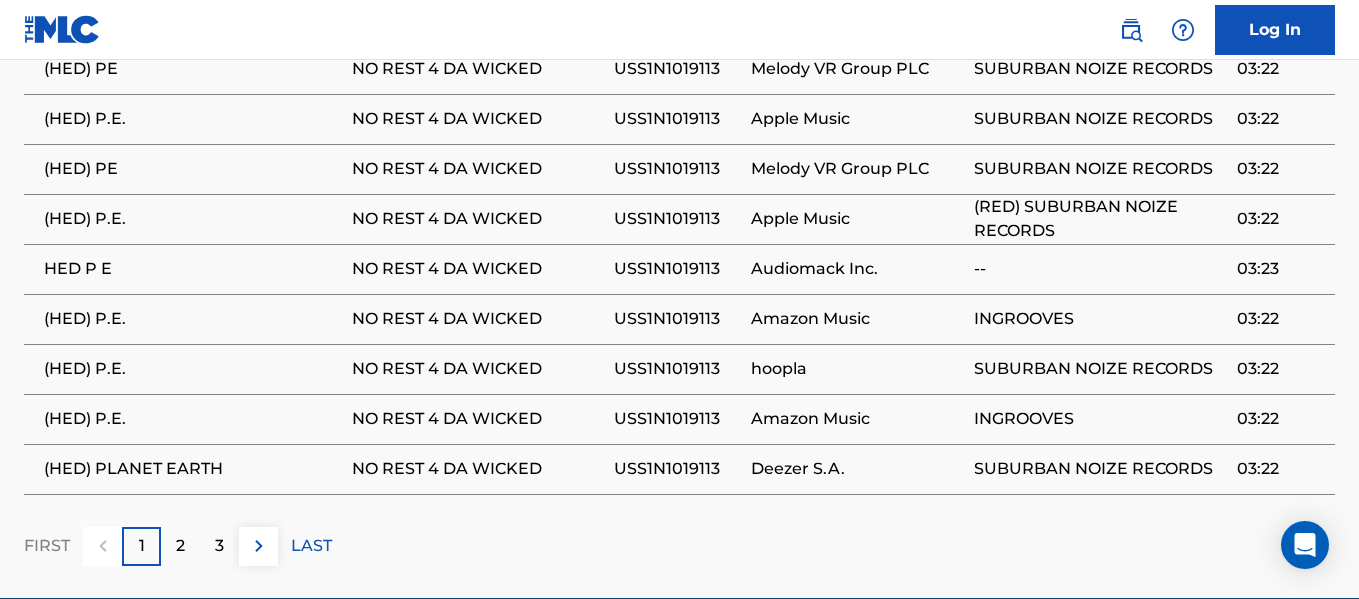 click at bounding box center (259, 546) 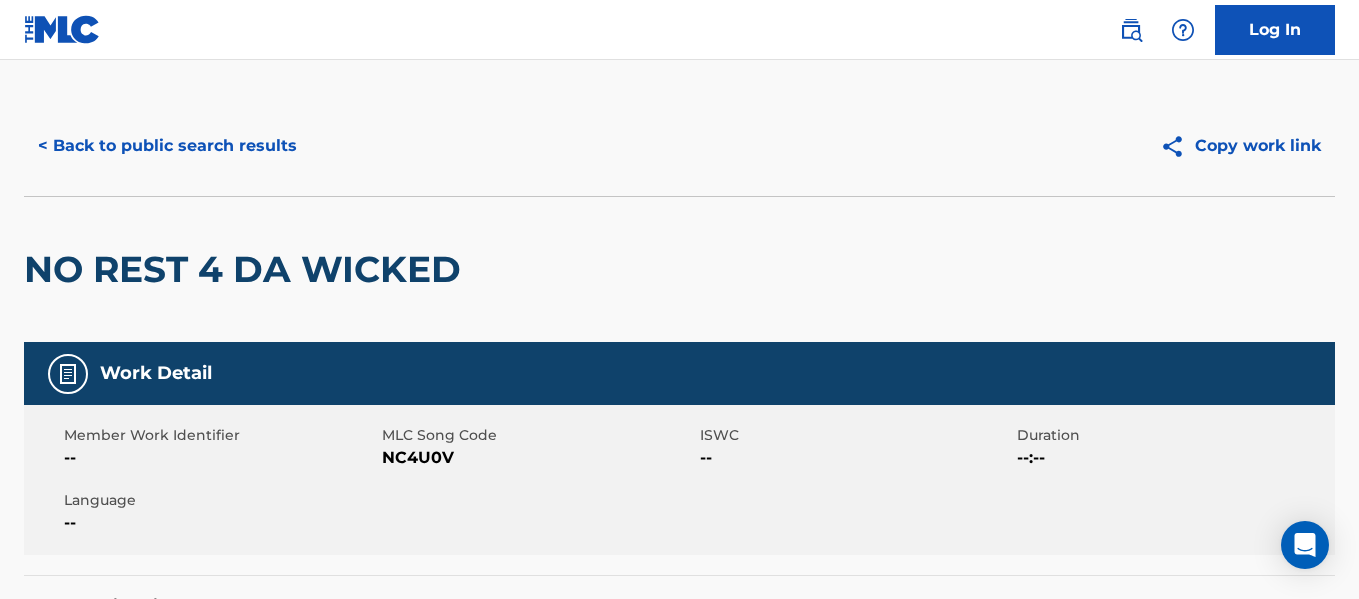 scroll, scrollTop: 11, scrollLeft: 0, axis: vertical 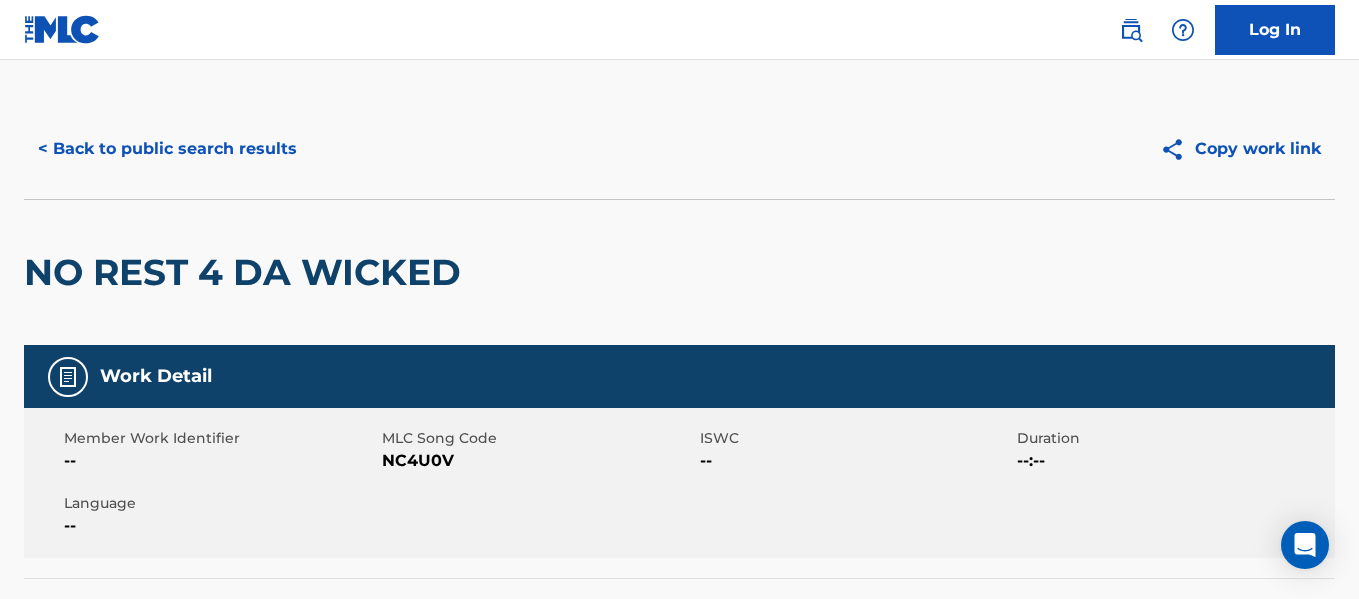 click on "NC4U0V" at bounding box center [538, 461] 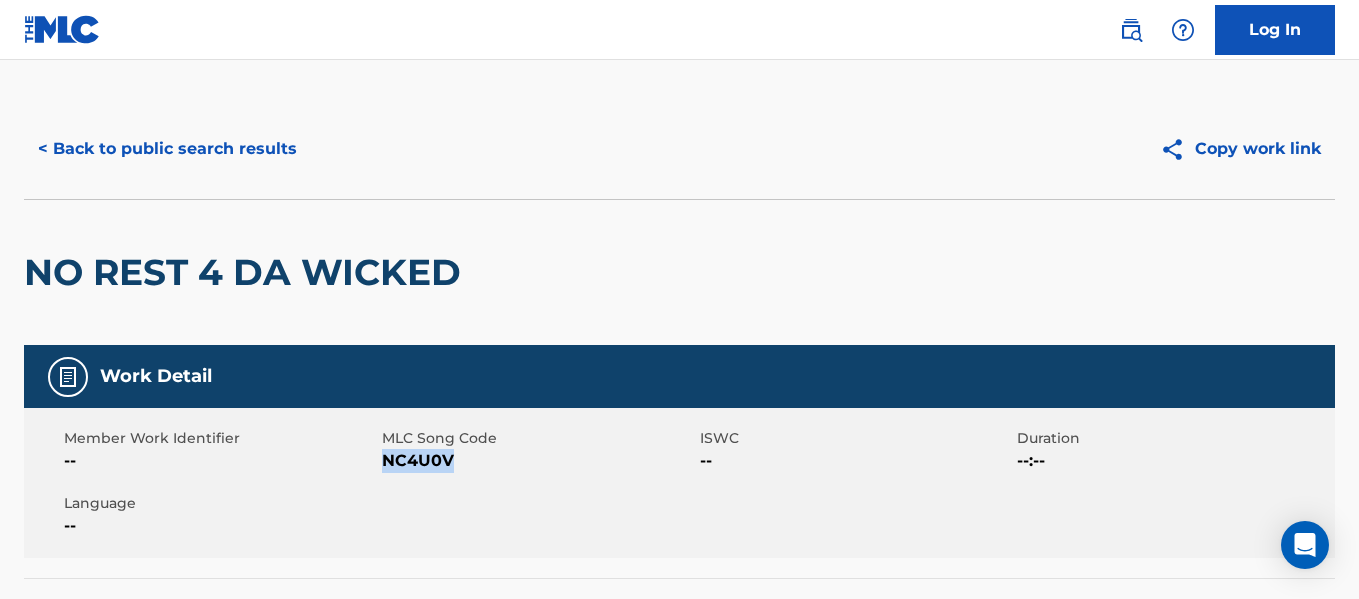 click on "NC4U0V" at bounding box center (538, 461) 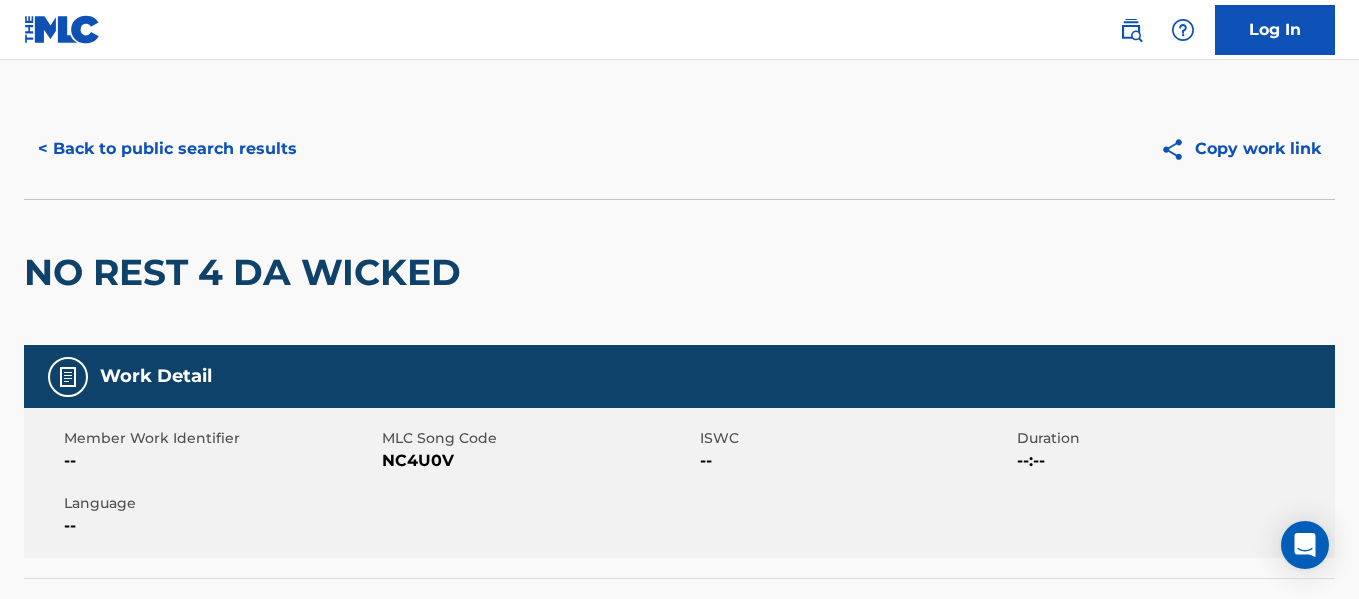 click on "NO REST 4 DA WICKED" at bounding box center (679, 272) 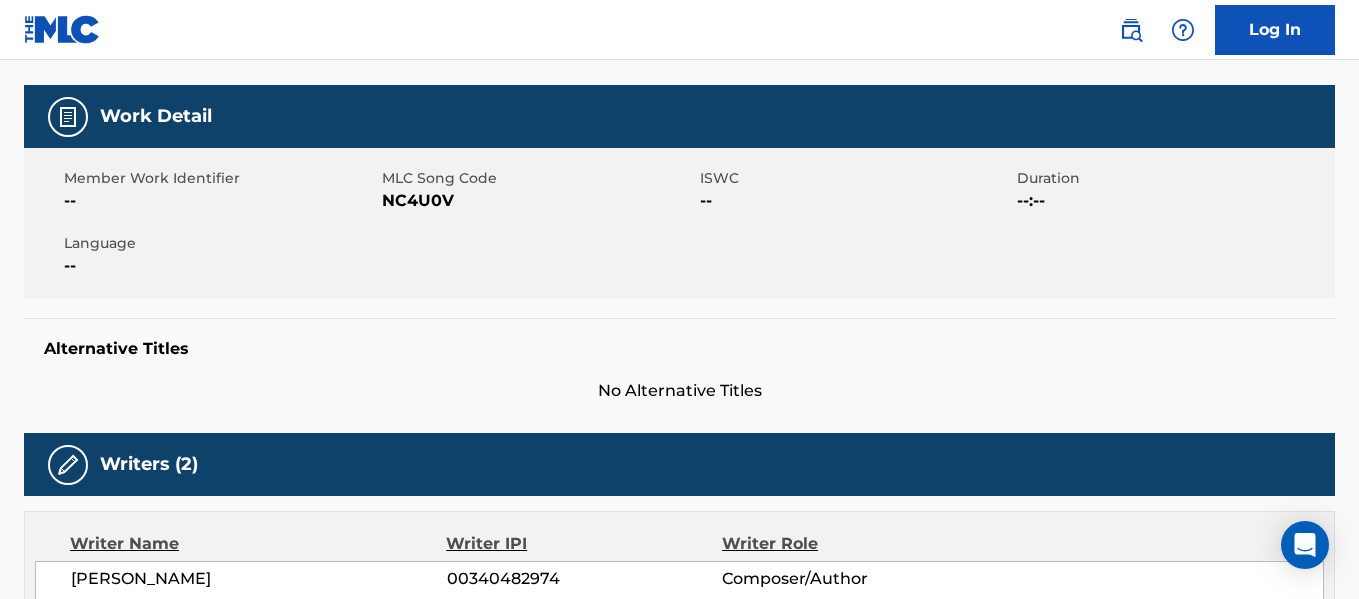 scroll, scrollTop: 306, scrollLeft: 0, axis: vertical 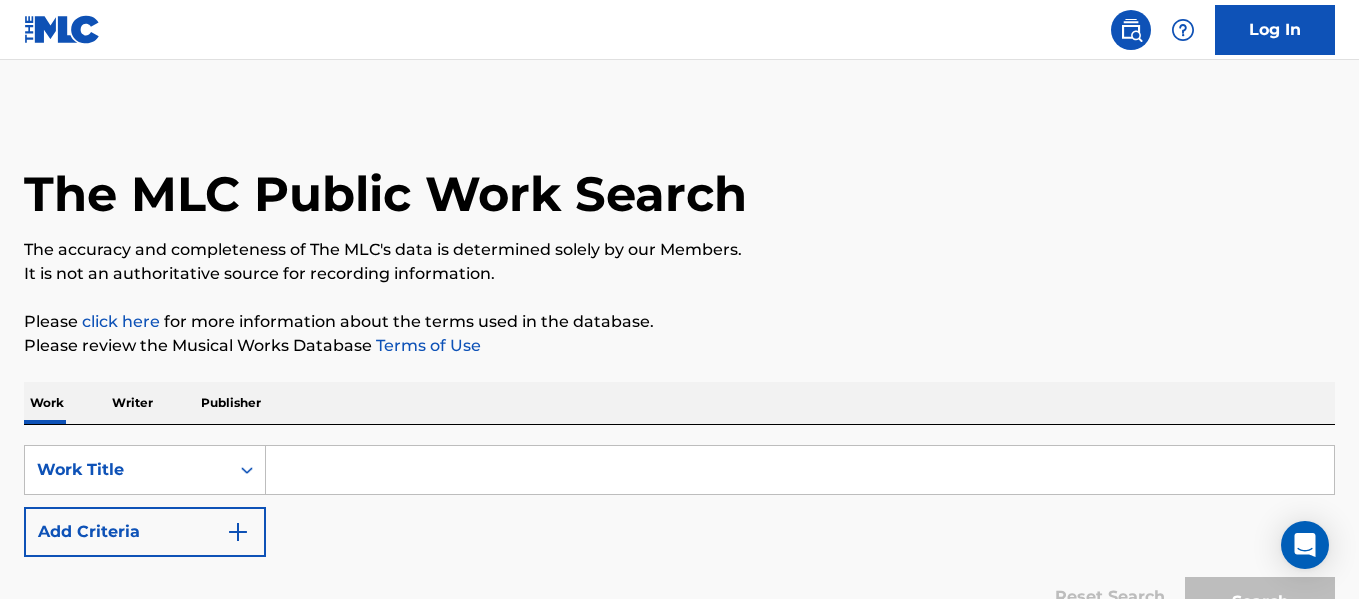 click at bounding box center (800, 470) 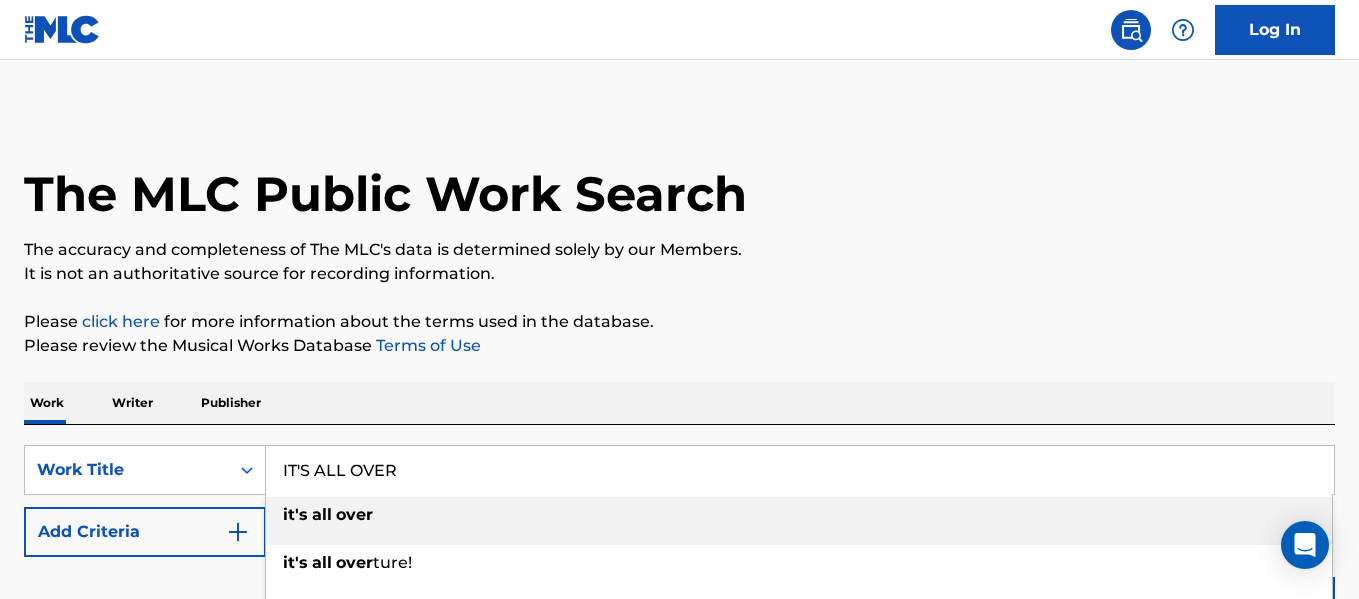 click on "it's   all   over" at bounding box center (799, 515) 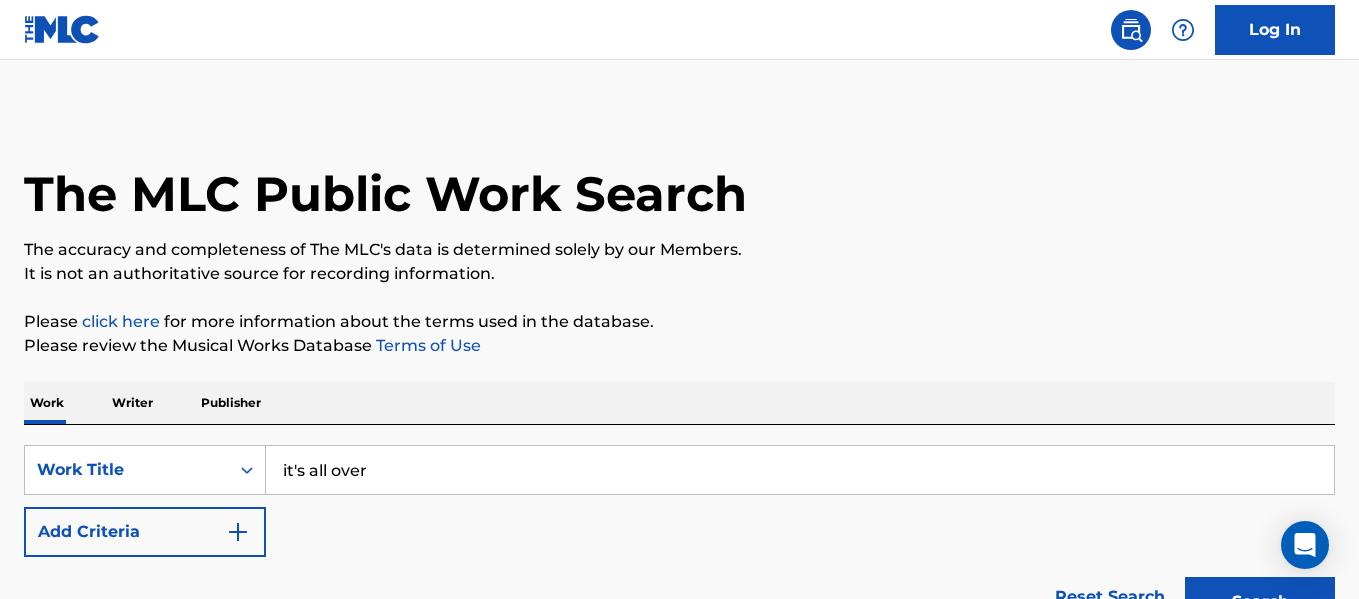 click on "Add Criteria" at bounding box center [145, 532] 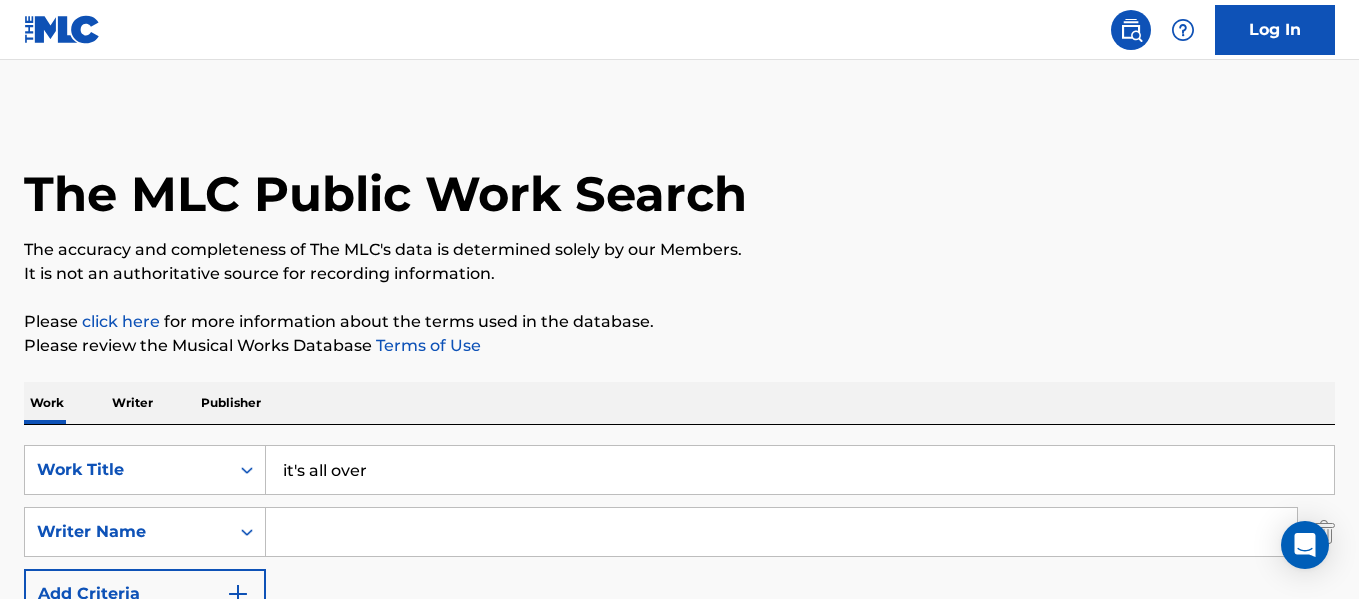 click at bounding box center (781, 532) 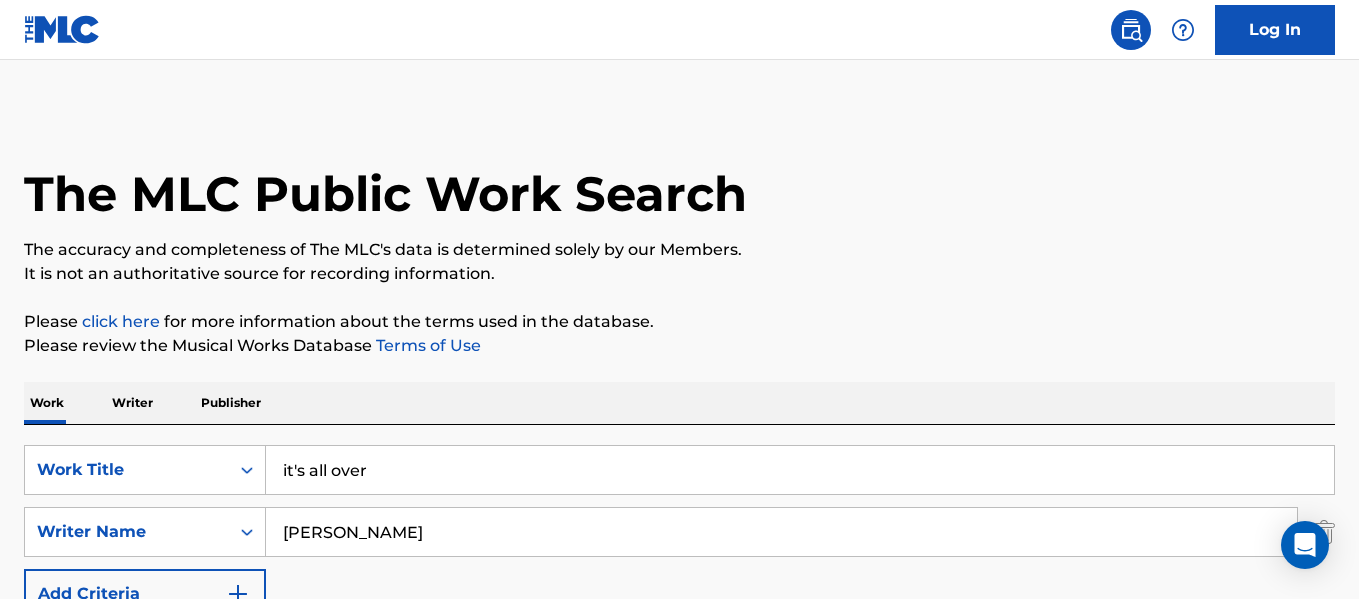 type on "[PERSON_NAME]" 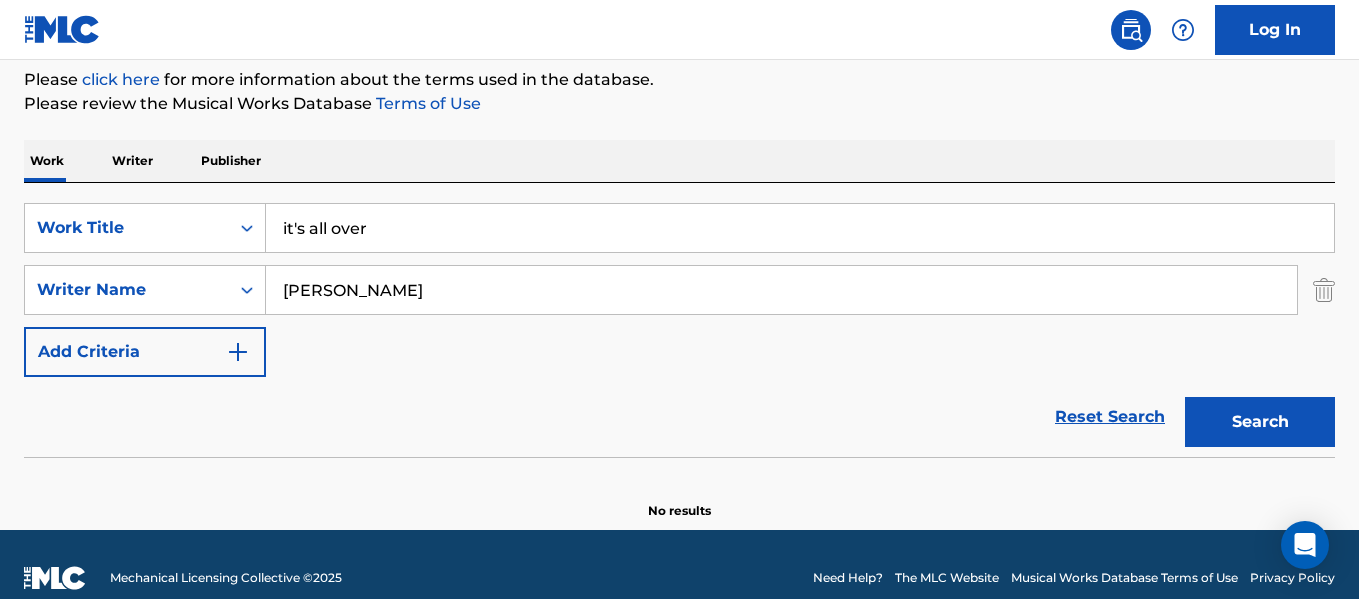 scroll, scrollTop: 269, scrollLeft: 0, axis: vertical 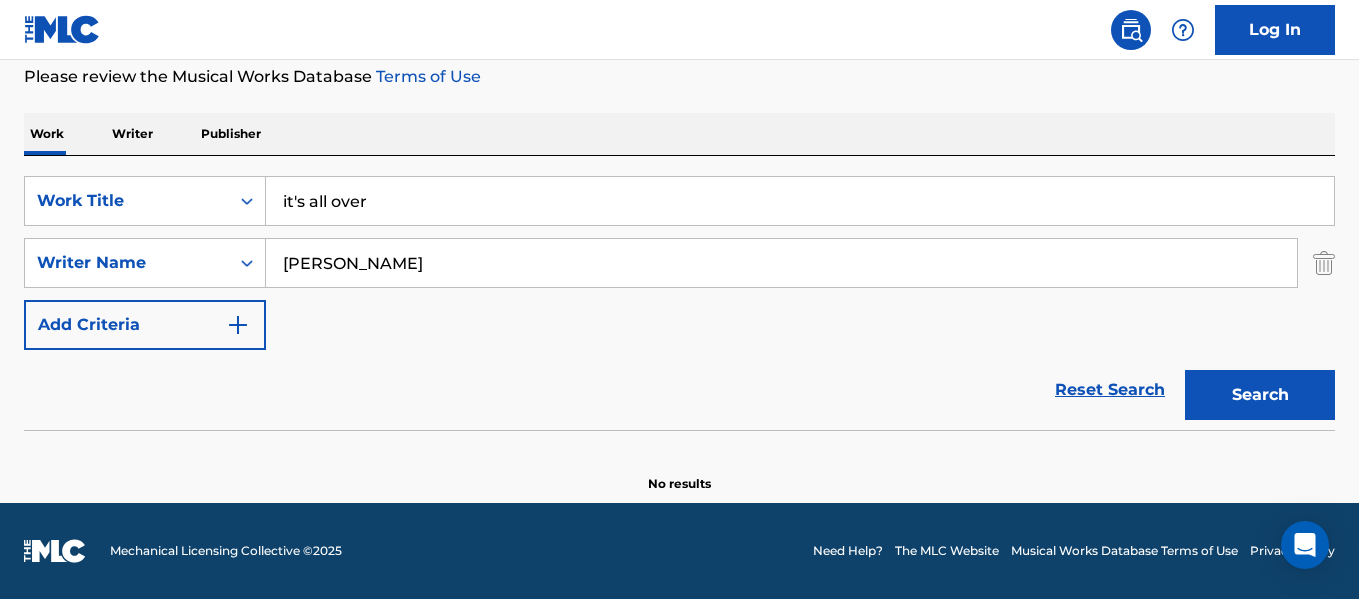 click on "Search" at bounding box center (1260, 395) 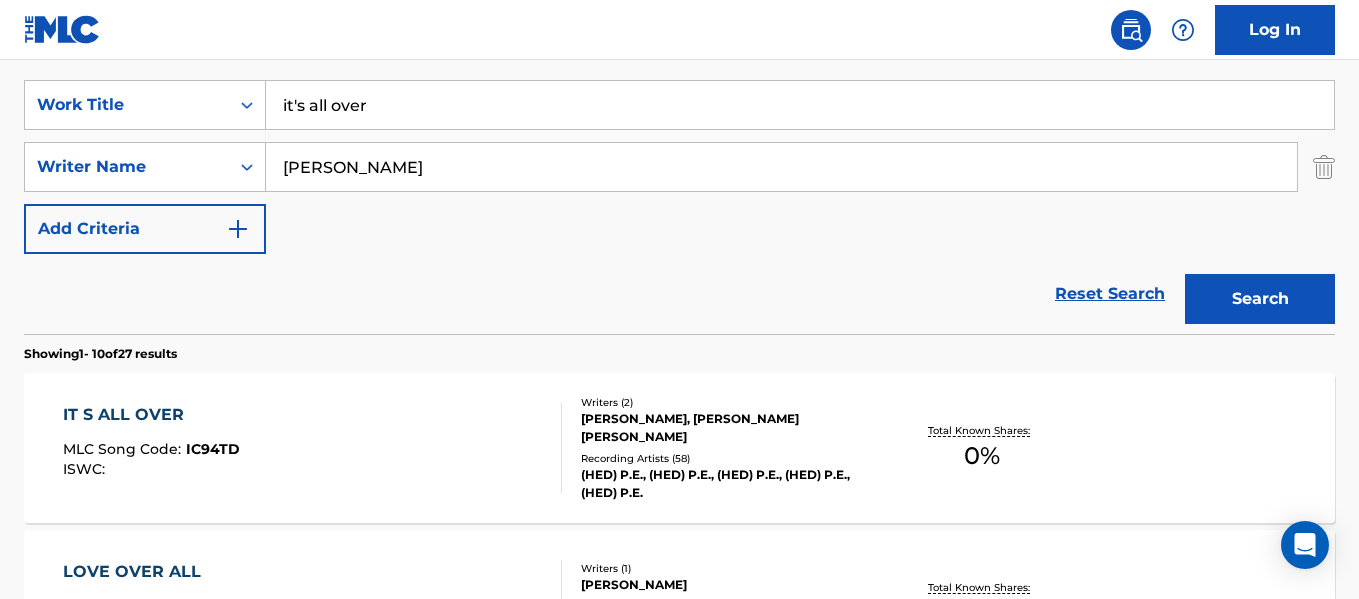 scroll, scrollTop: 368, scrollLeft: 0, axis: vertical 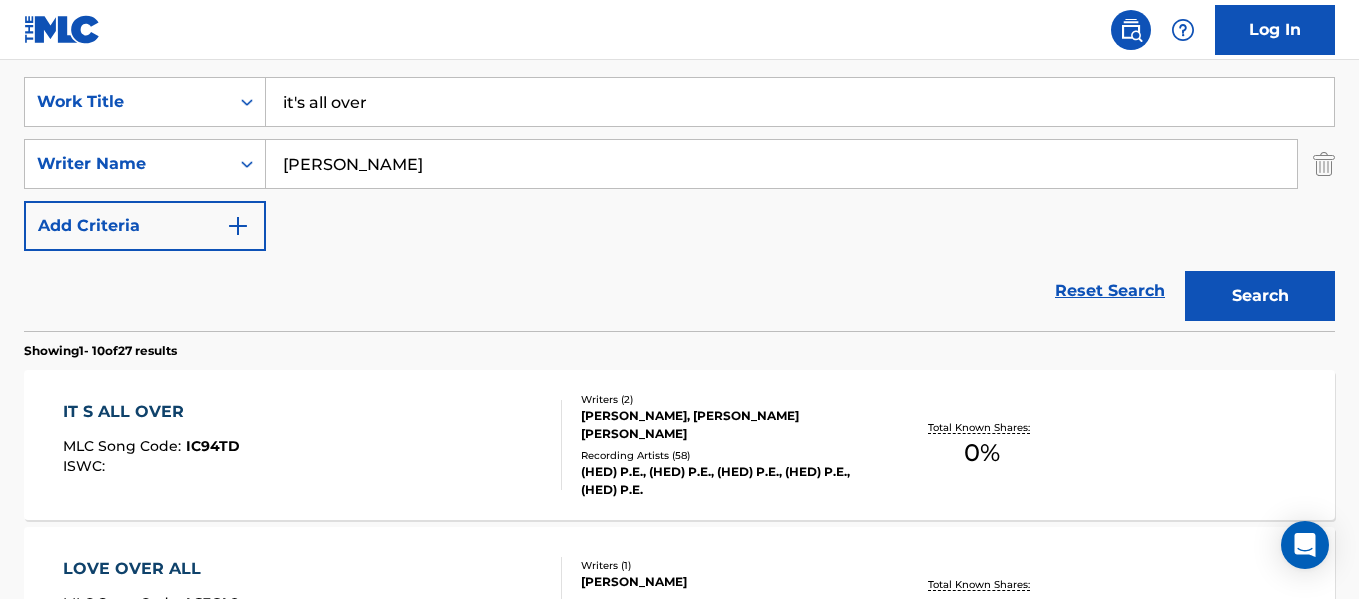 click on "IT S ALL OVER" at bounding box center (151, 412) 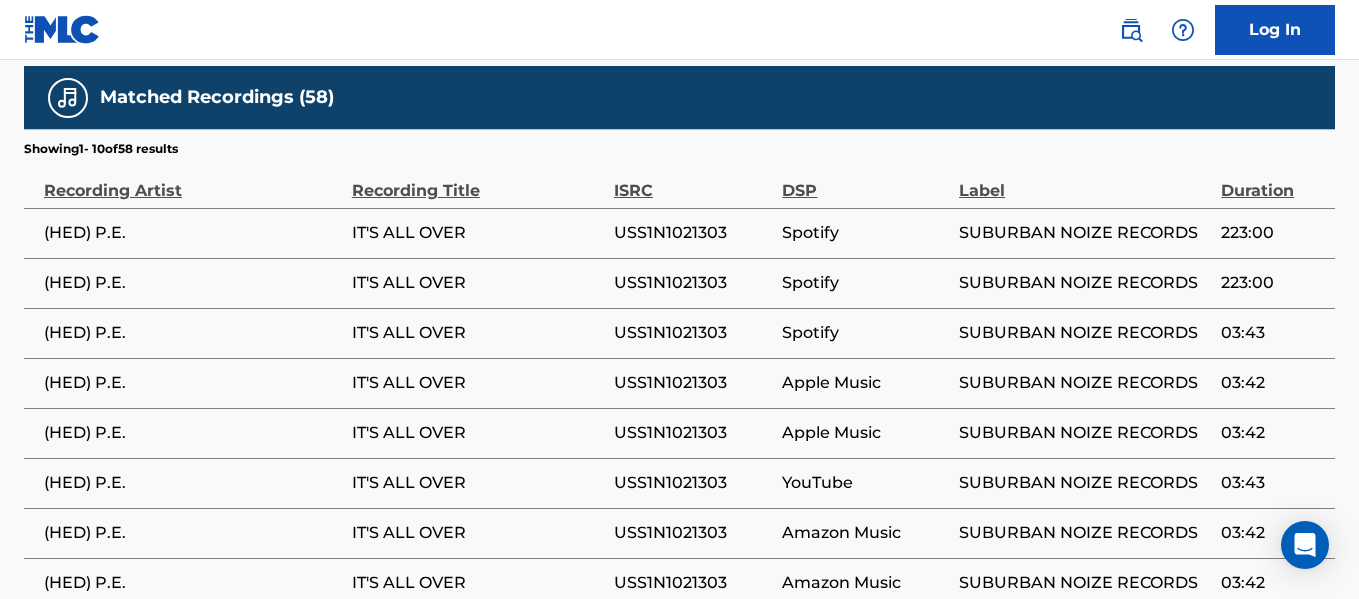 scroll, scrollTop: 958, scrollLeft: 0, axis: vertical 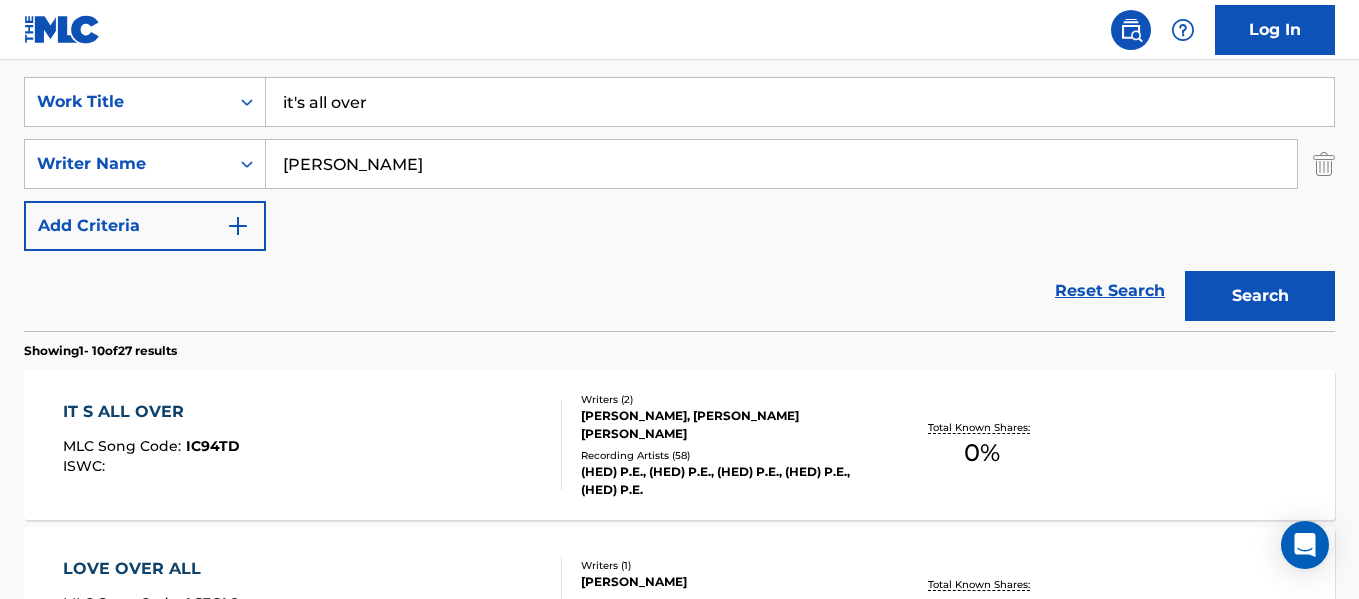 click on "IT S ALL OVER" at bounding box center (151, 412) 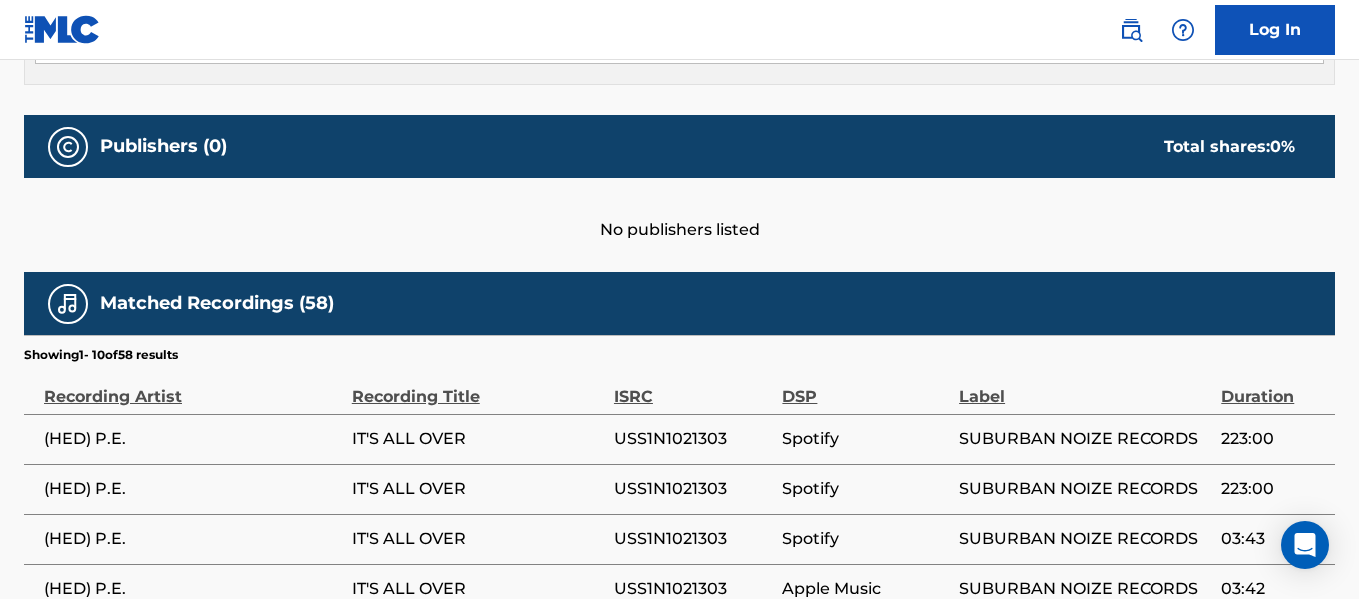 scroll, scrollTop: 924, scrollLeft: 0, axis: vertical 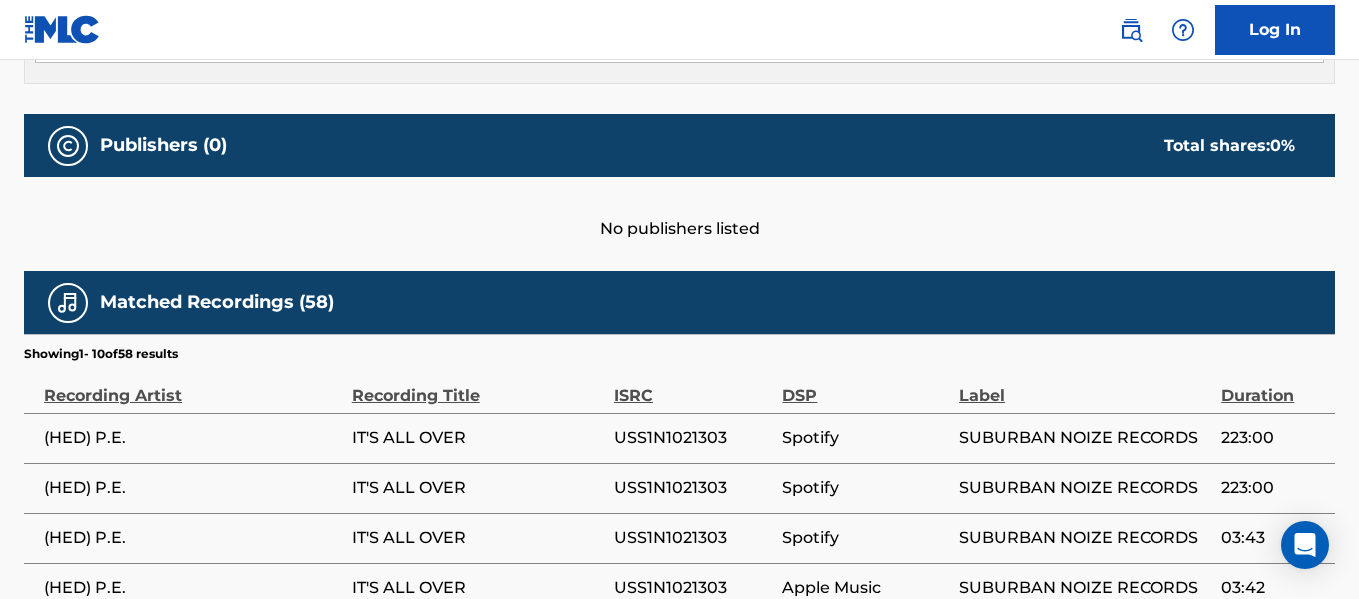 click on "USS1N1021303" at bounding box center [693, 438] 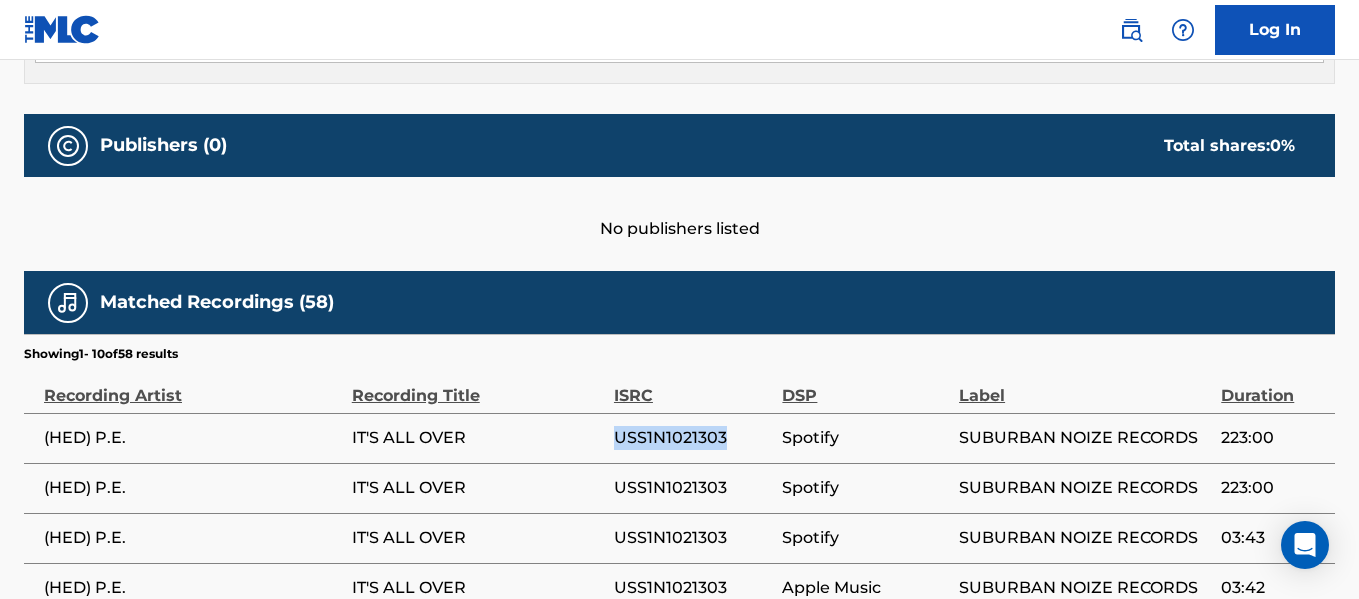 click on "USS1N1021303" at bounding box center [693, 438] 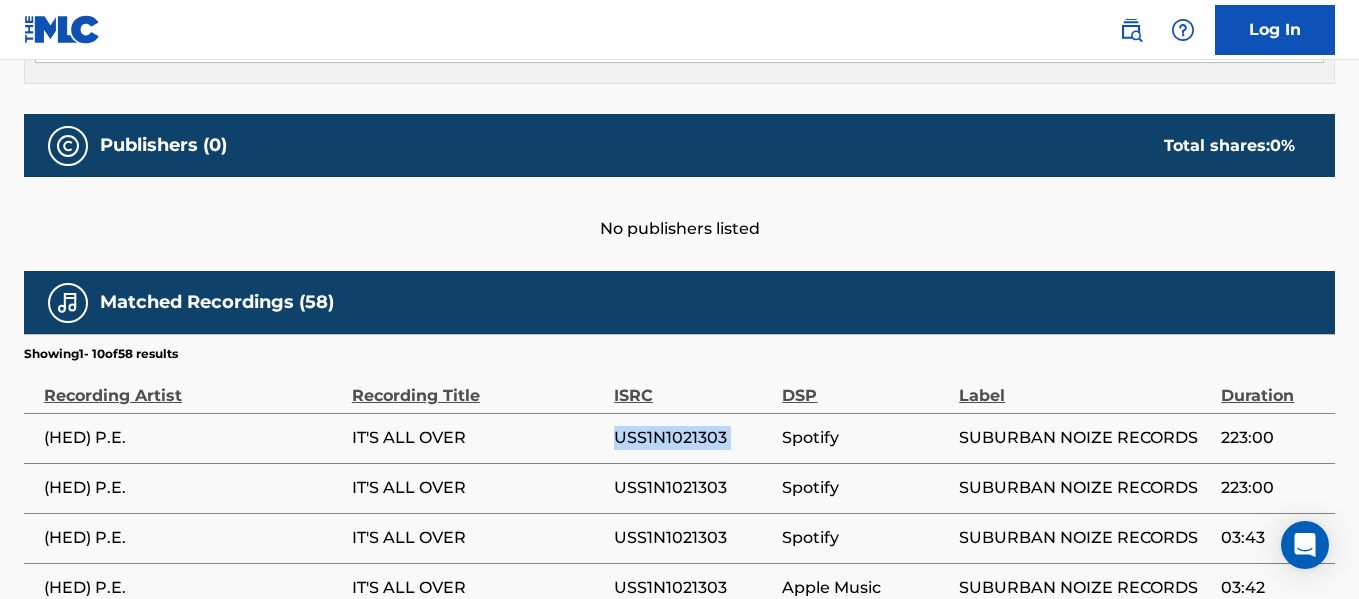 click on "USS1N1021303" at bounding box center [693, 438] 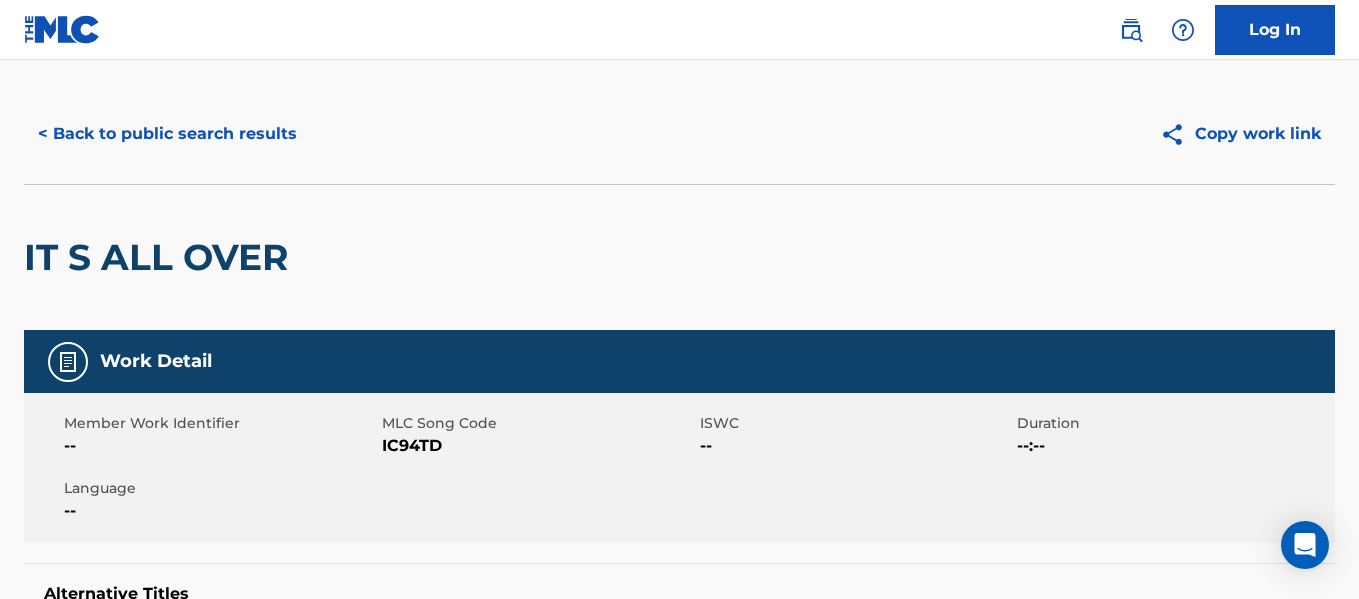 scroll, scrollTop: 0, scrollLeft: 0, axis: both 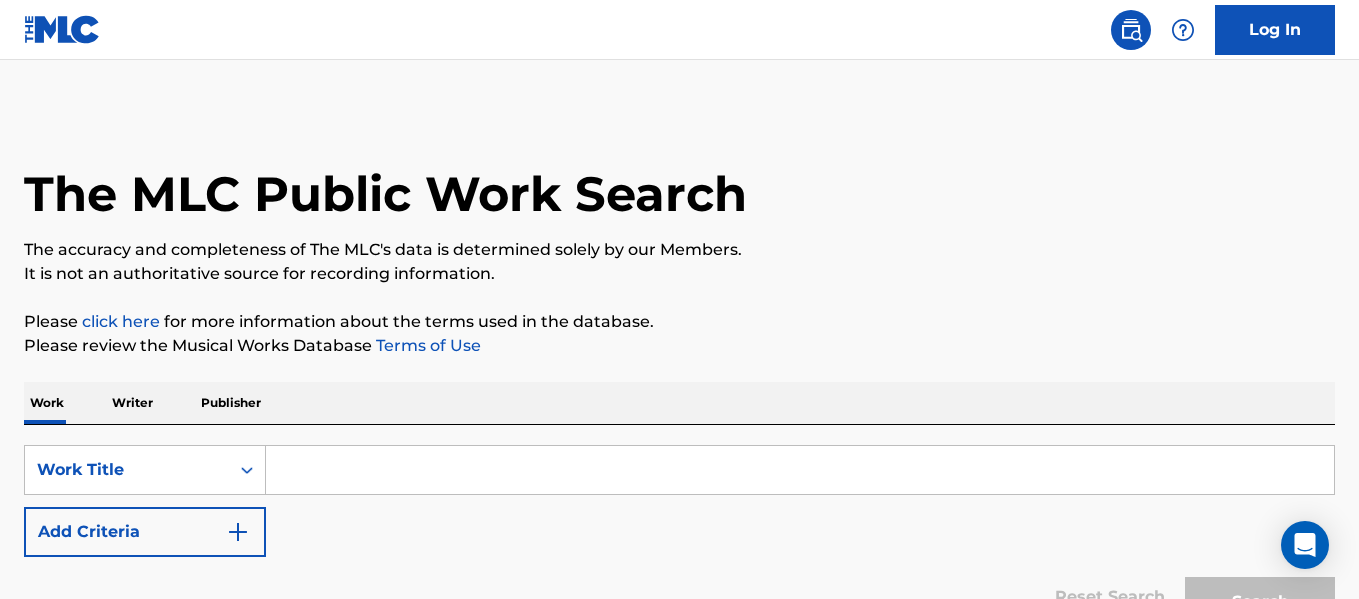 click at bounding box center [800, 470] 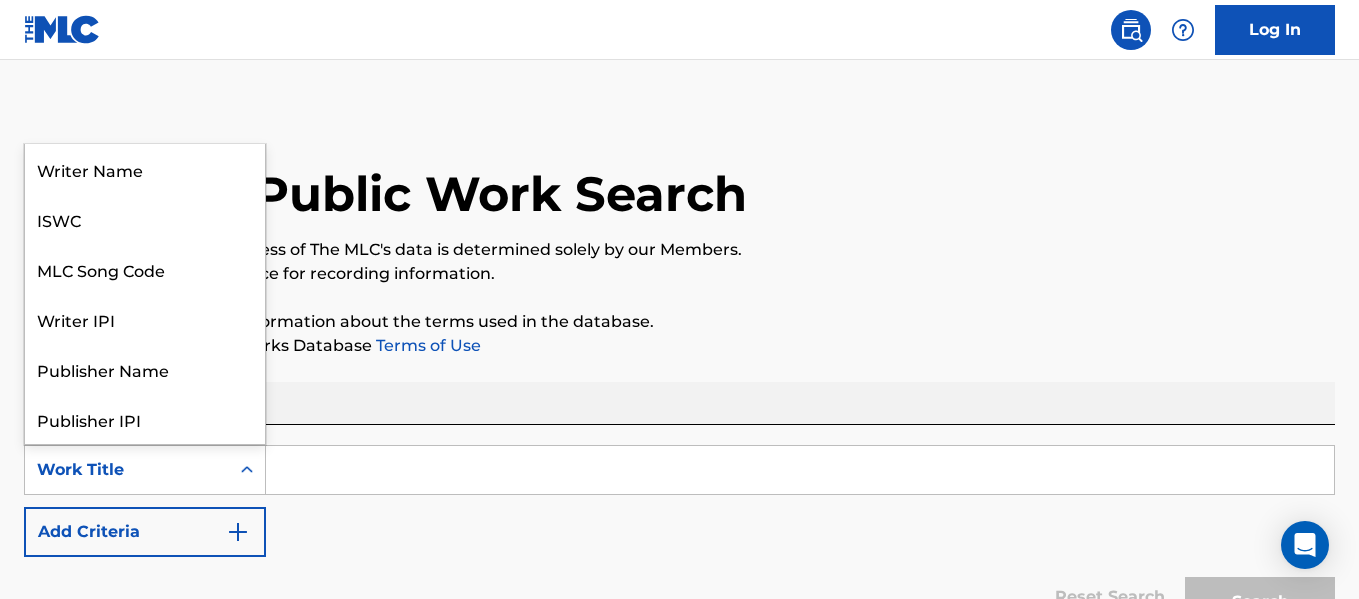 click at bounding box center (247, 470) 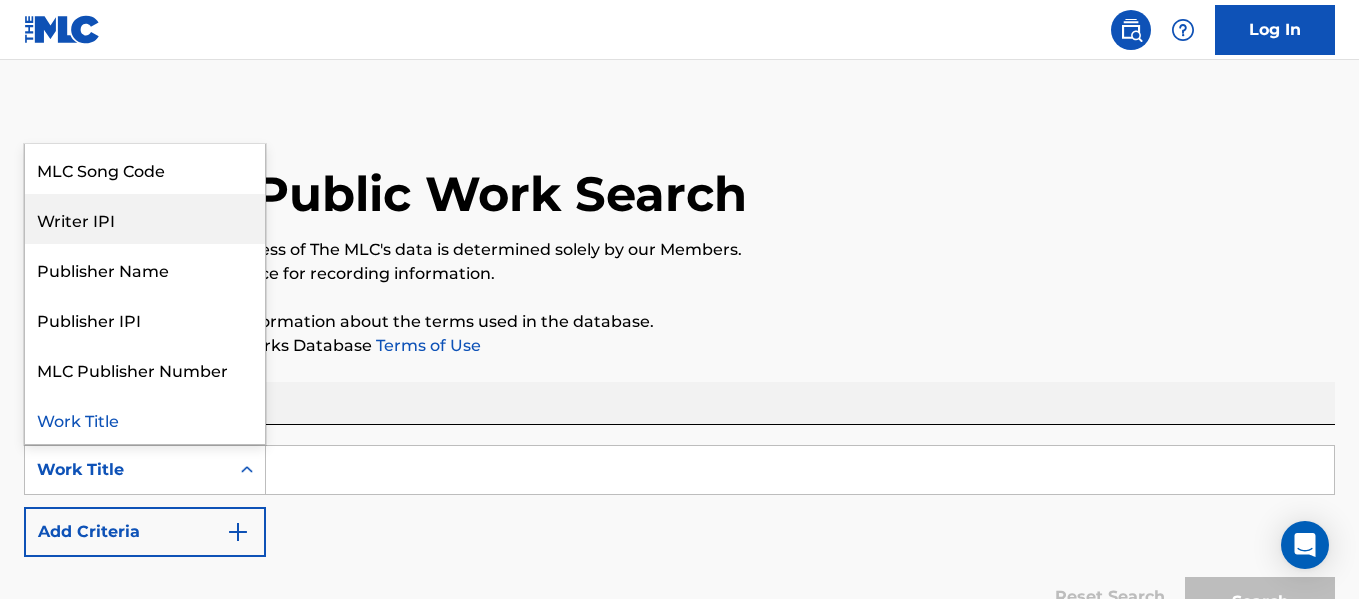 click on "Writer IPI" at bounding box center (145, 219) 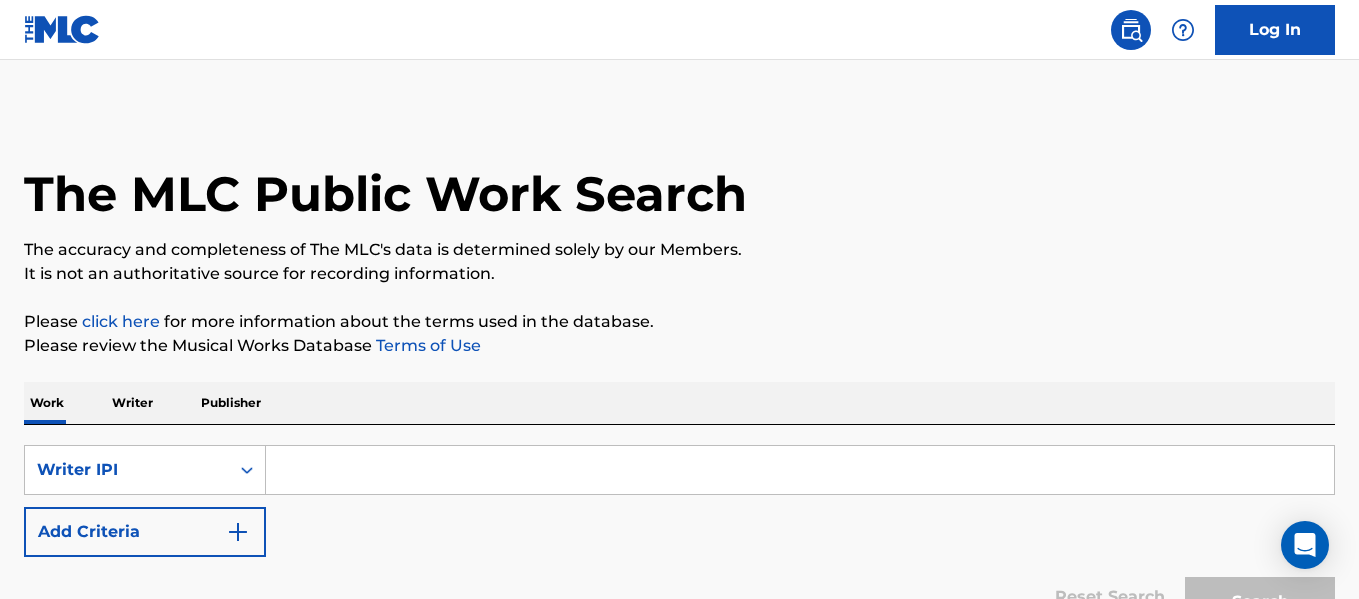 click at bounding box center [800, 470] 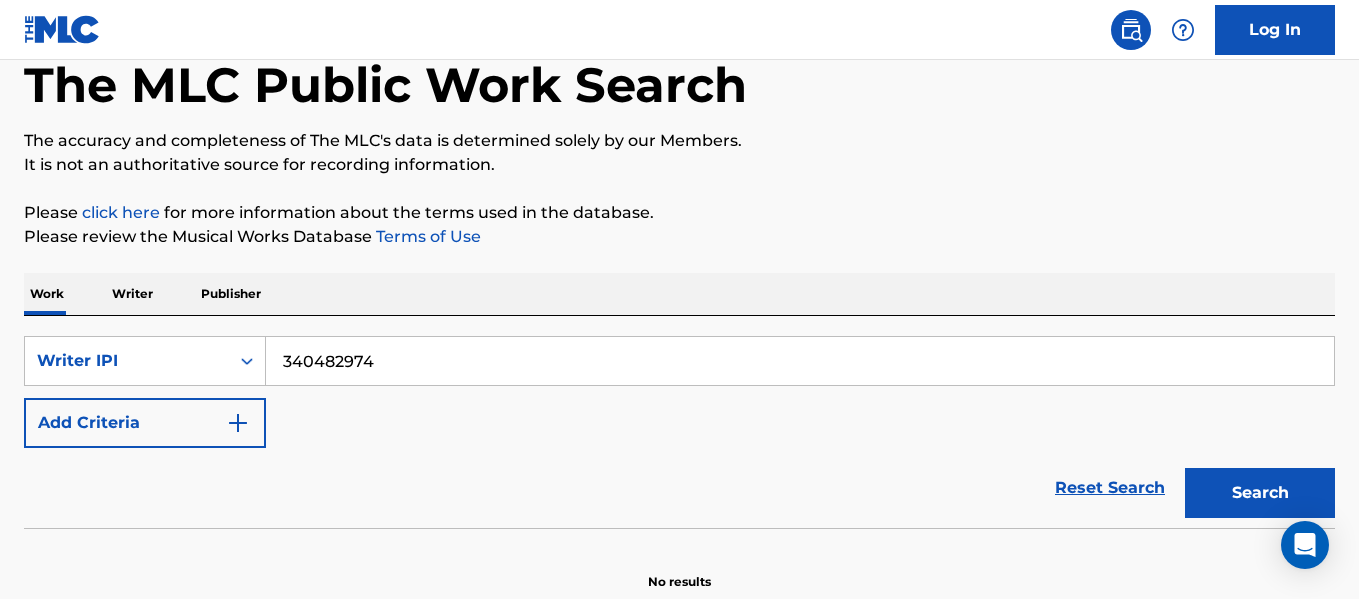 scroll, scrollTop: 121, scrollLeft: 0, axis: vertical 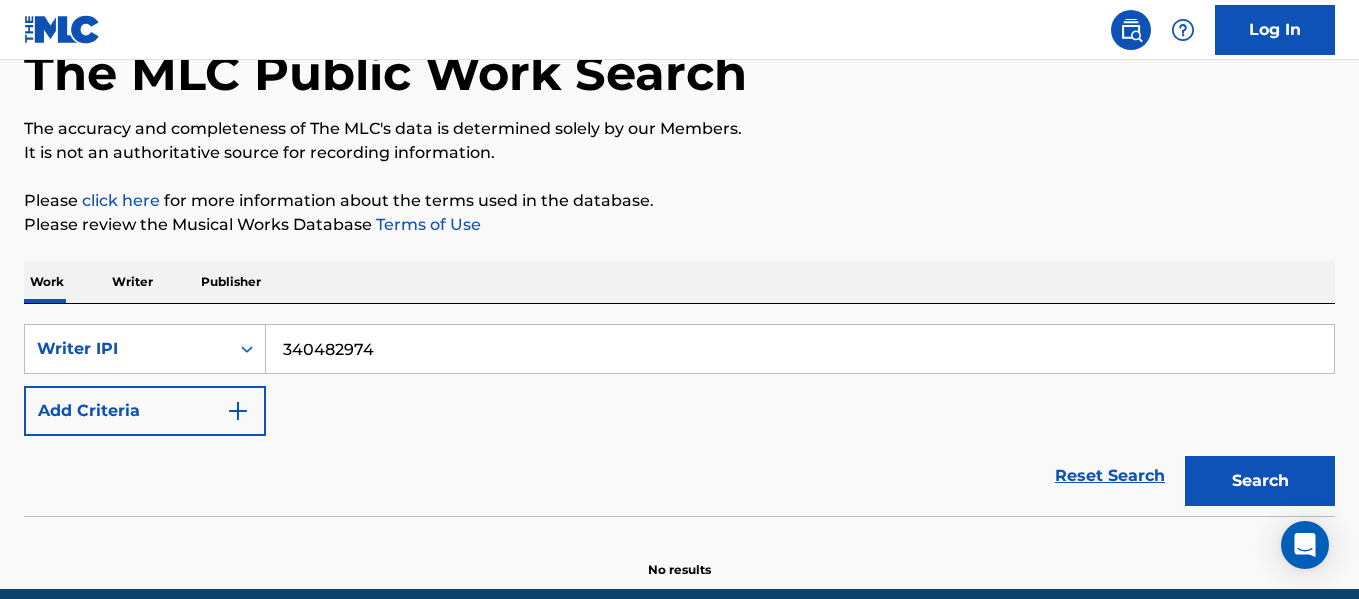 type on "340482974" 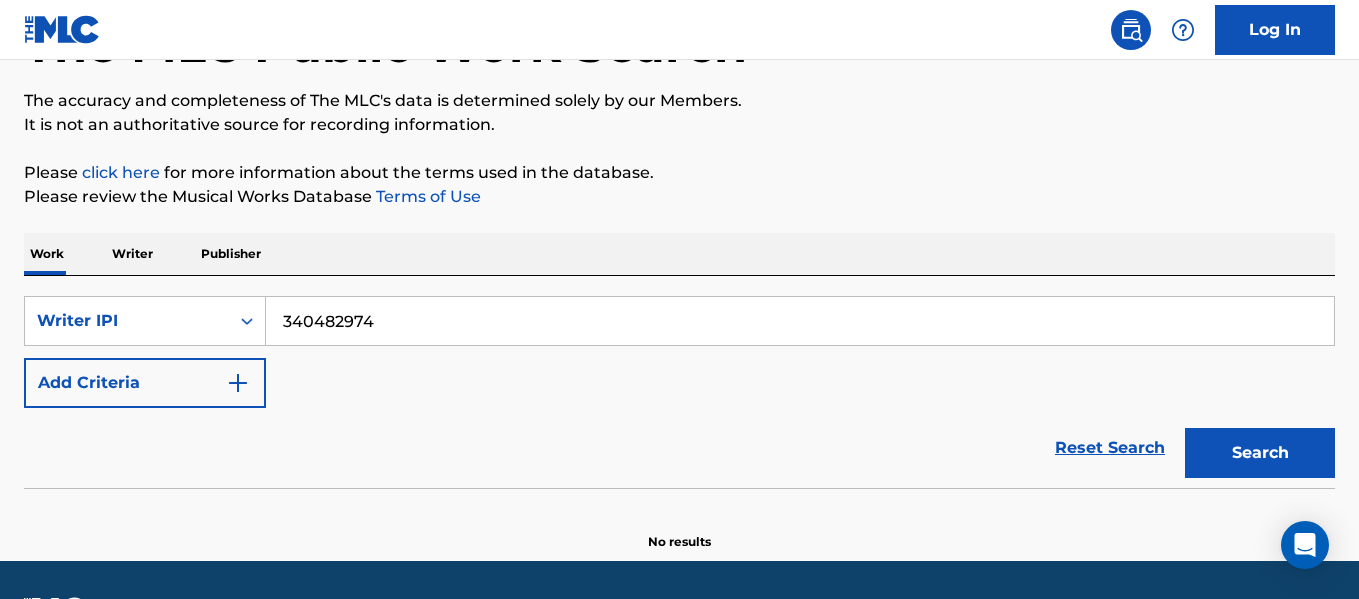scroll, scrollTop: 150, scrollLeft: 0, axis: vertical 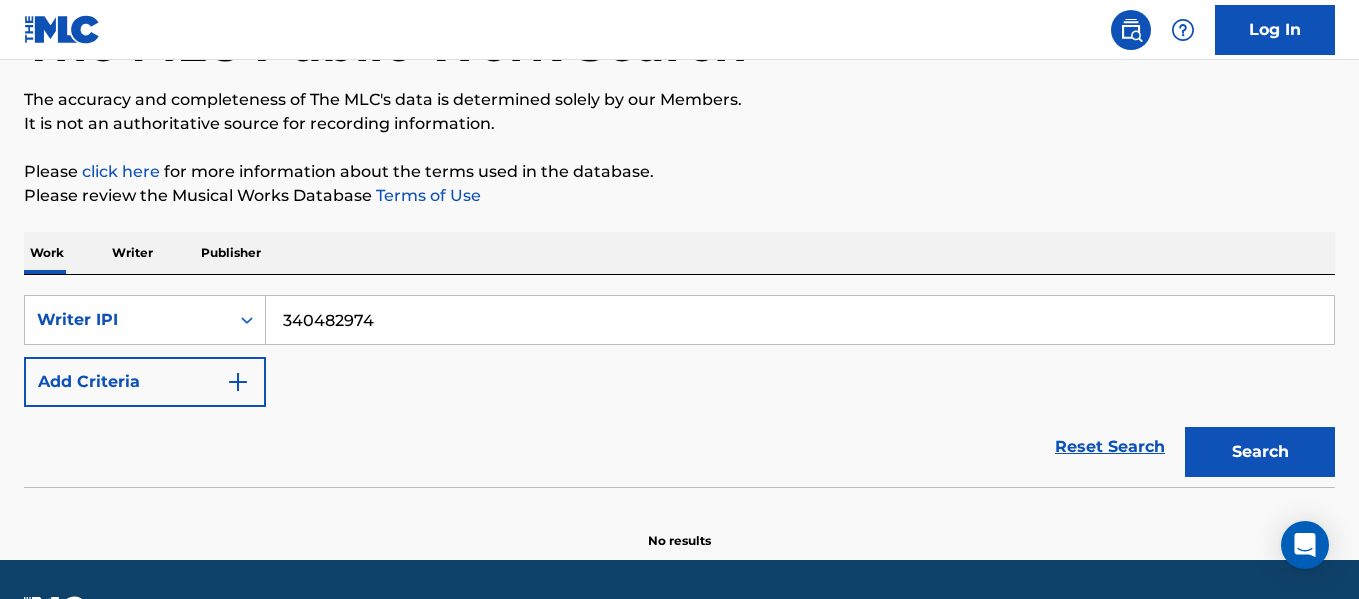 click on "340482974" at bounding box center [800, 320] 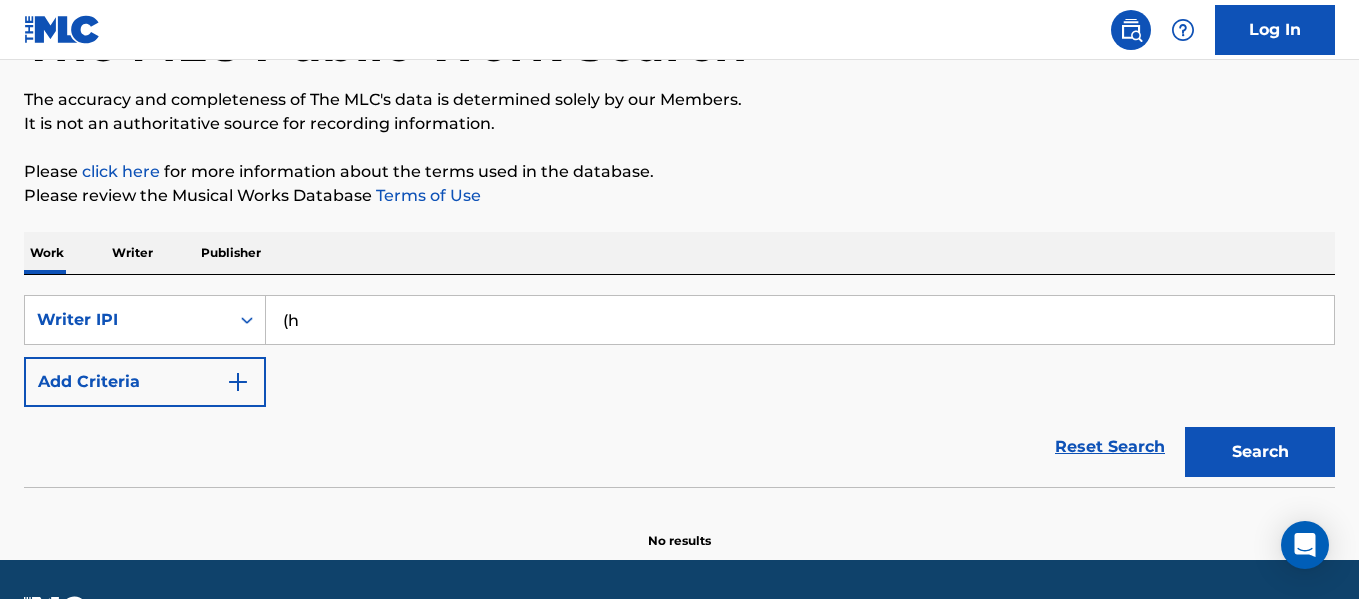 type on "(" 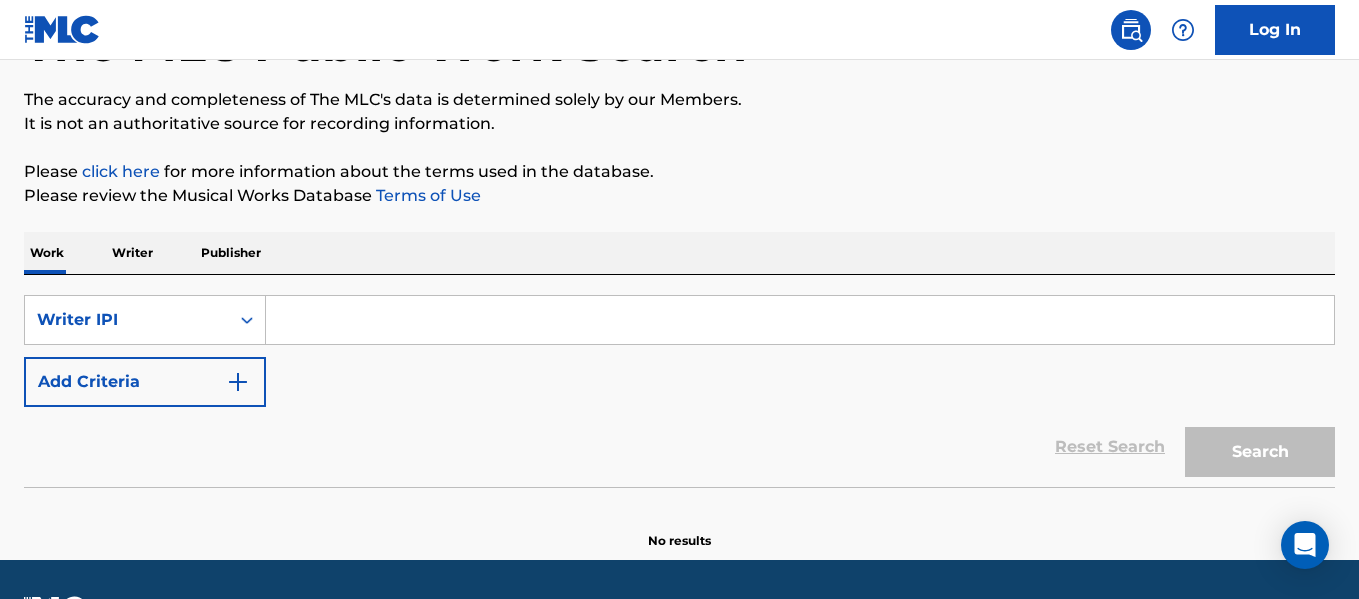 type 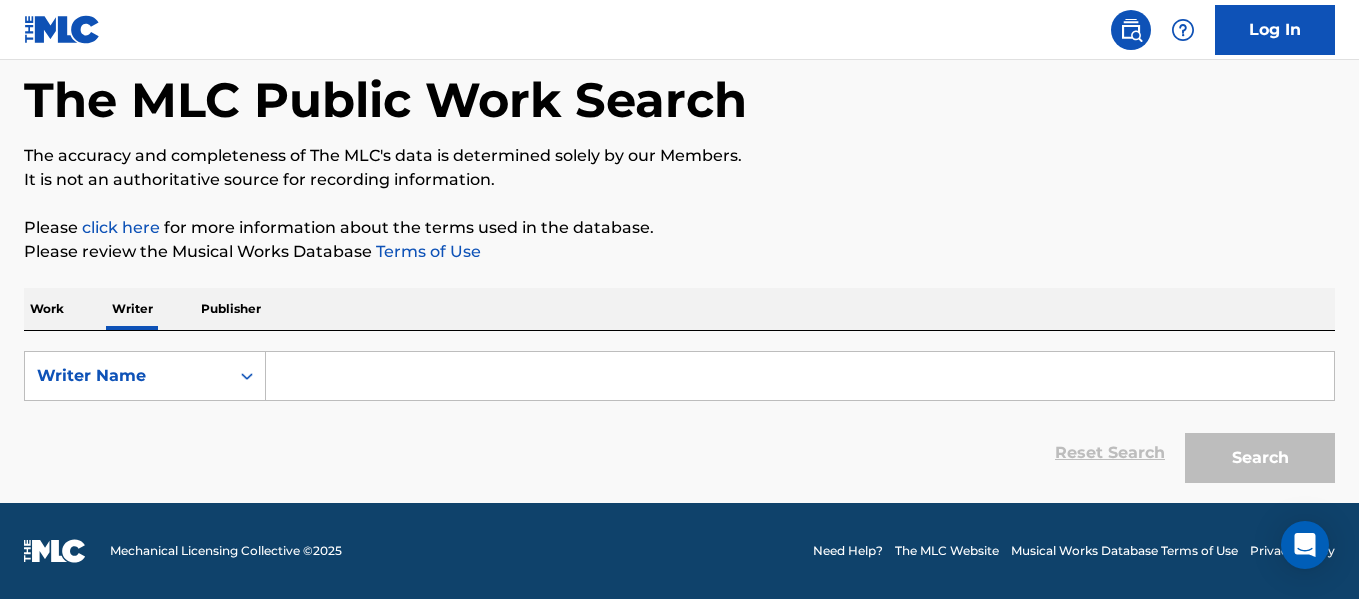 scroll, scrollTop: 0, scrollLeft: 0, axis: both 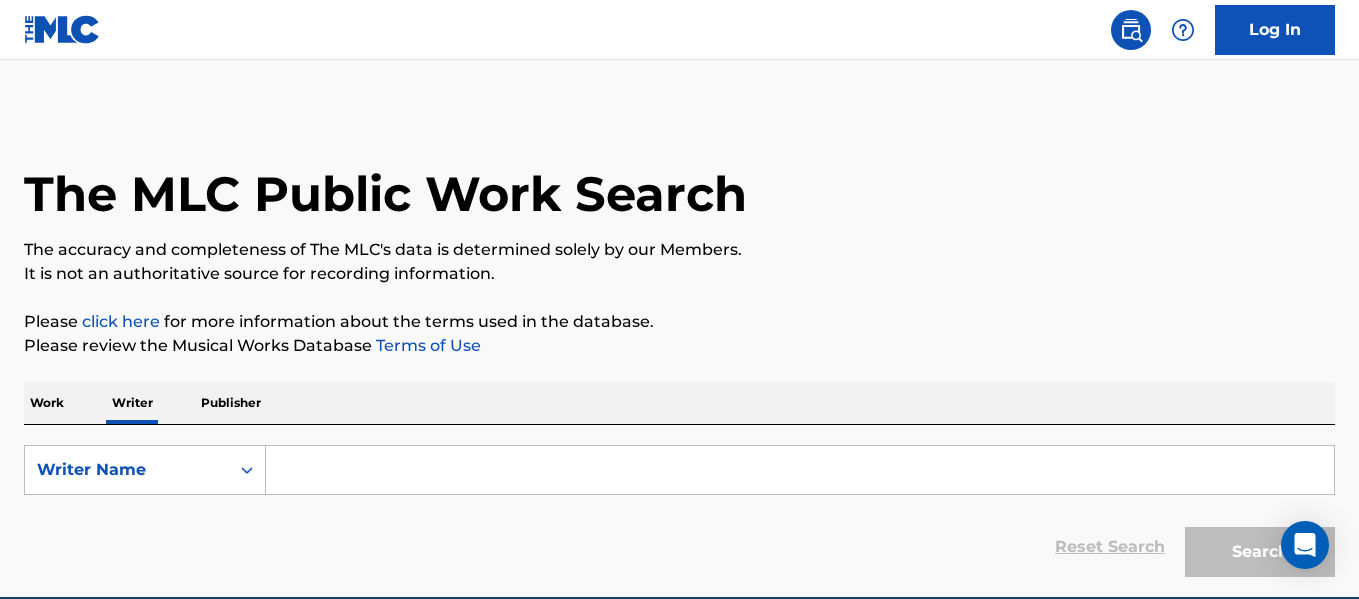 click at bounding box center [800, 470] 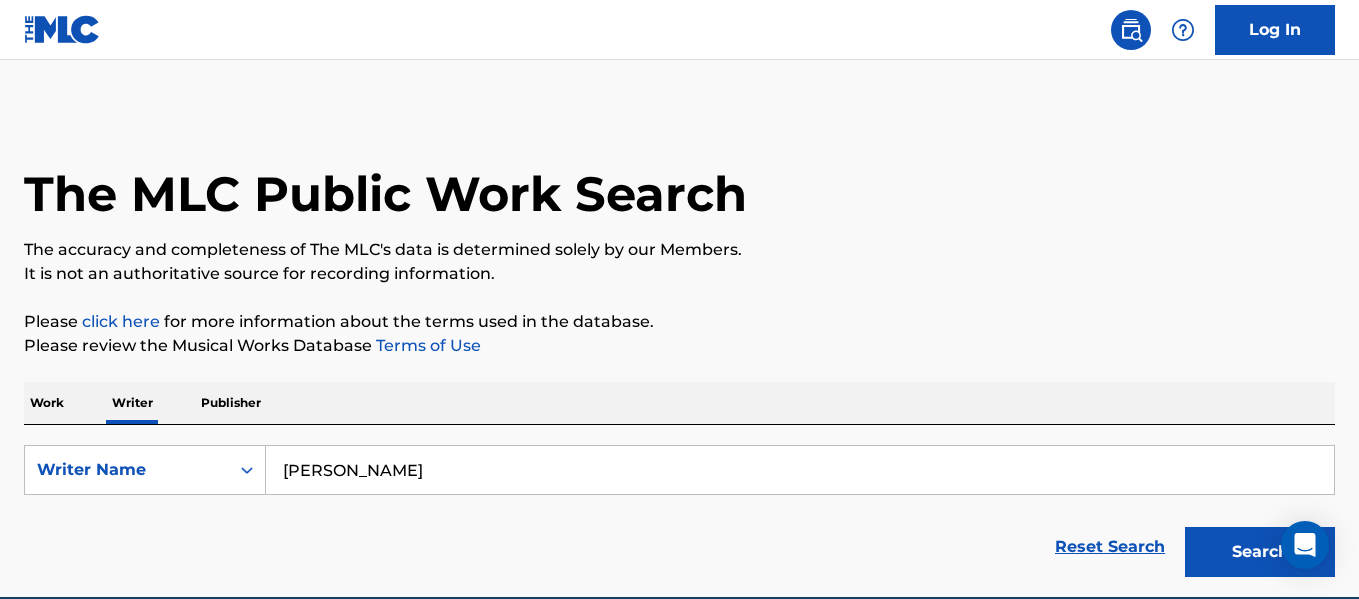 type on "jerrad shain" 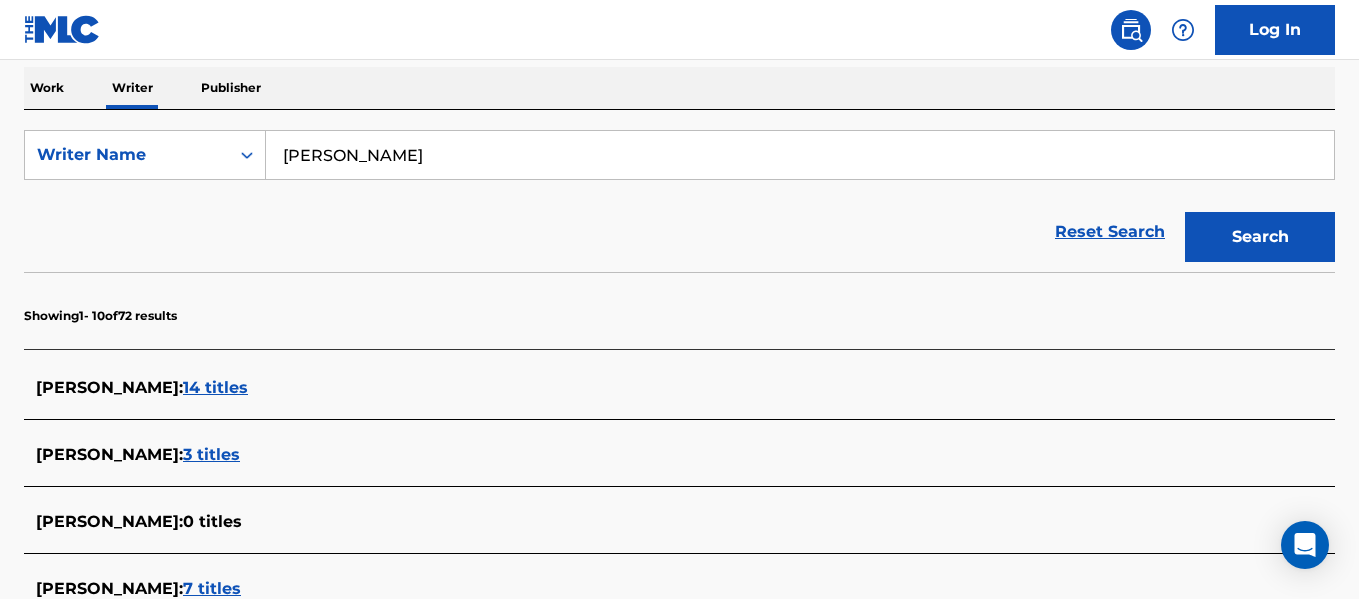scroll, scrollTop: 320, scrollLeft: 0, axis: vertical 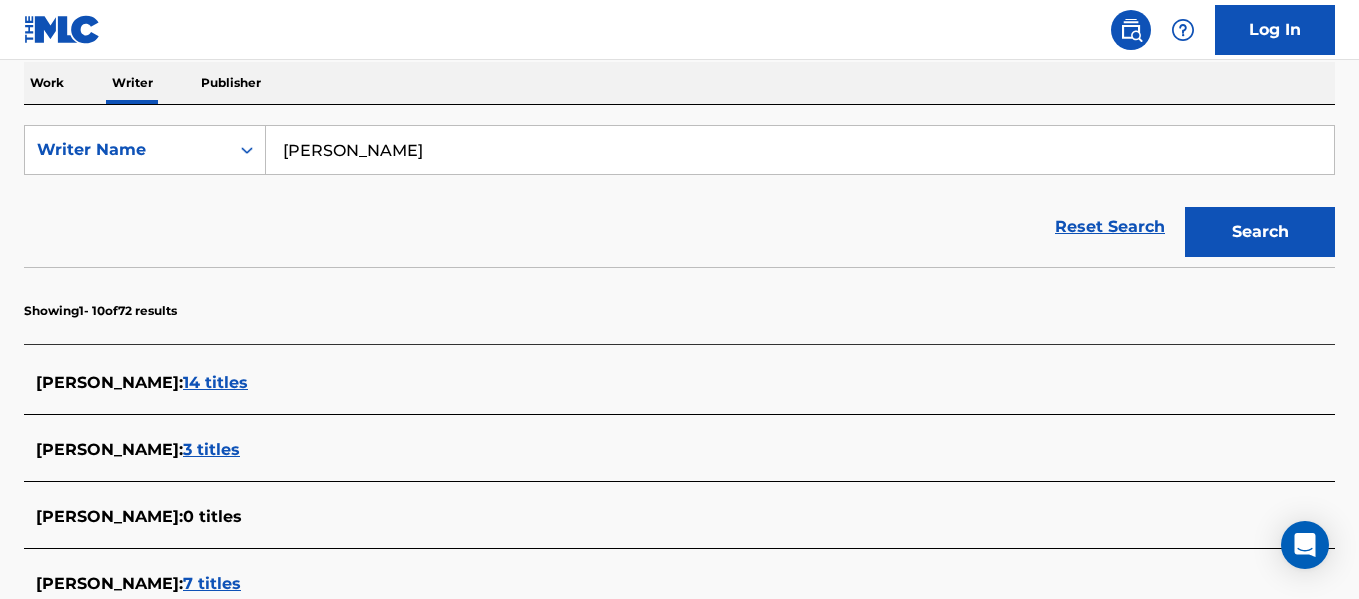 click on "14 titles" at bounding box center [215, 382] 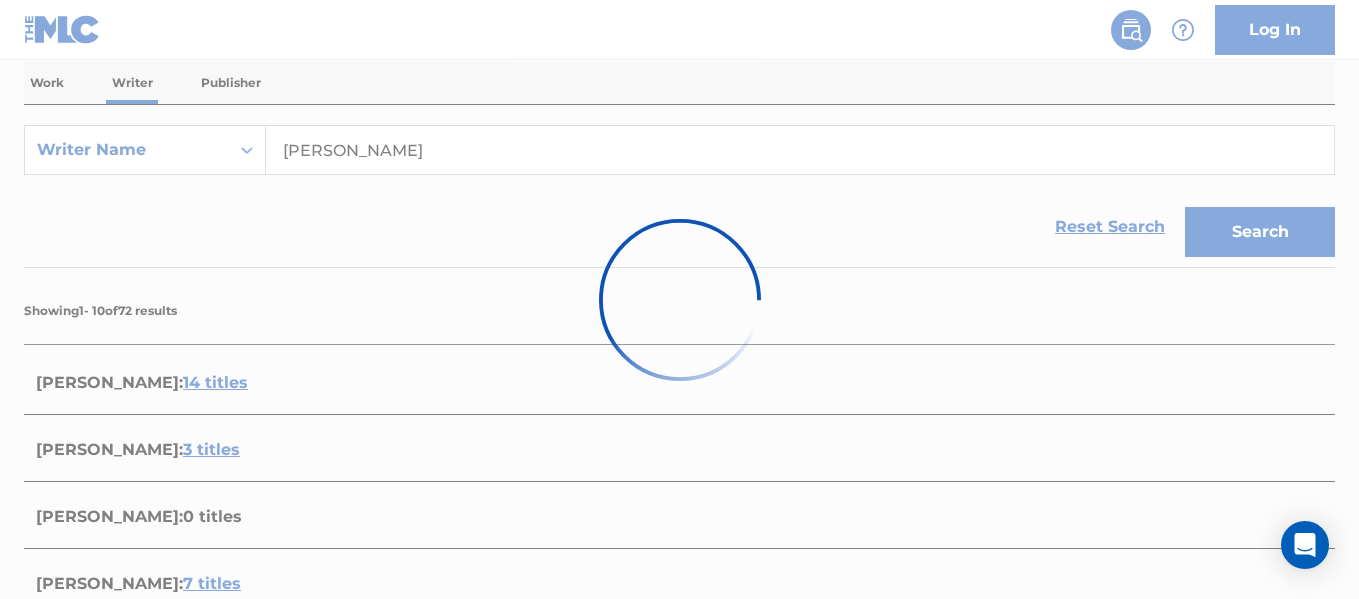 click at bounding box center [679, 299] 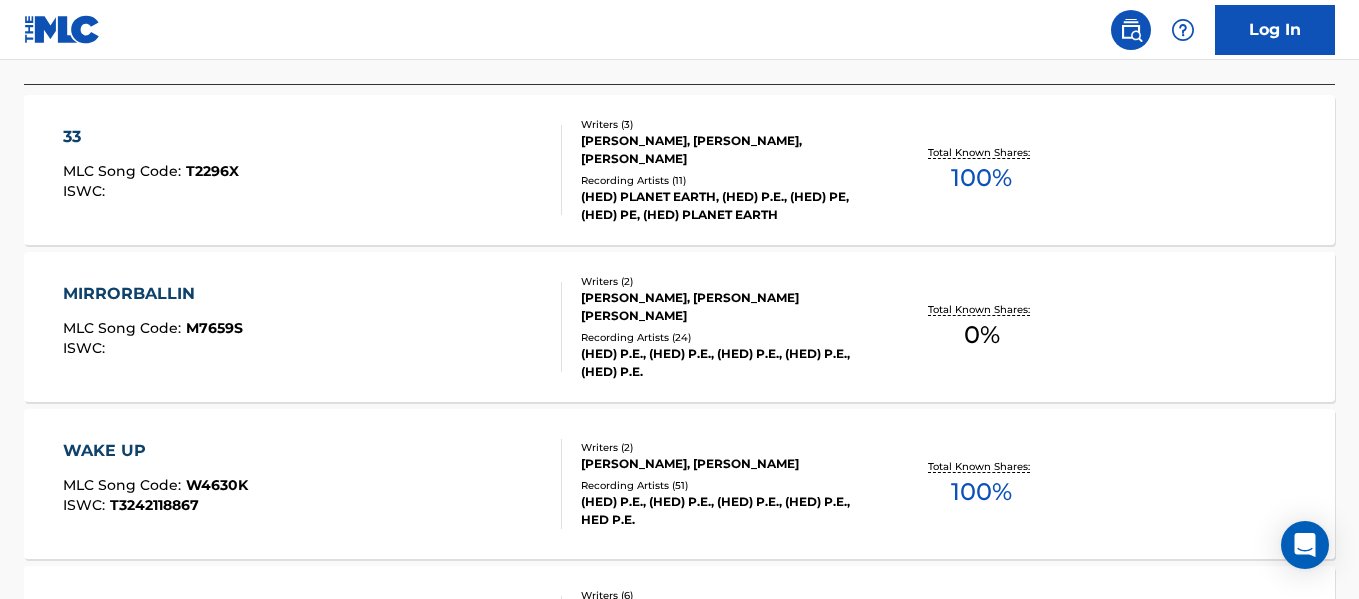 scroll, scrollTop: 636, scrollLeft: 0, axis: vertical 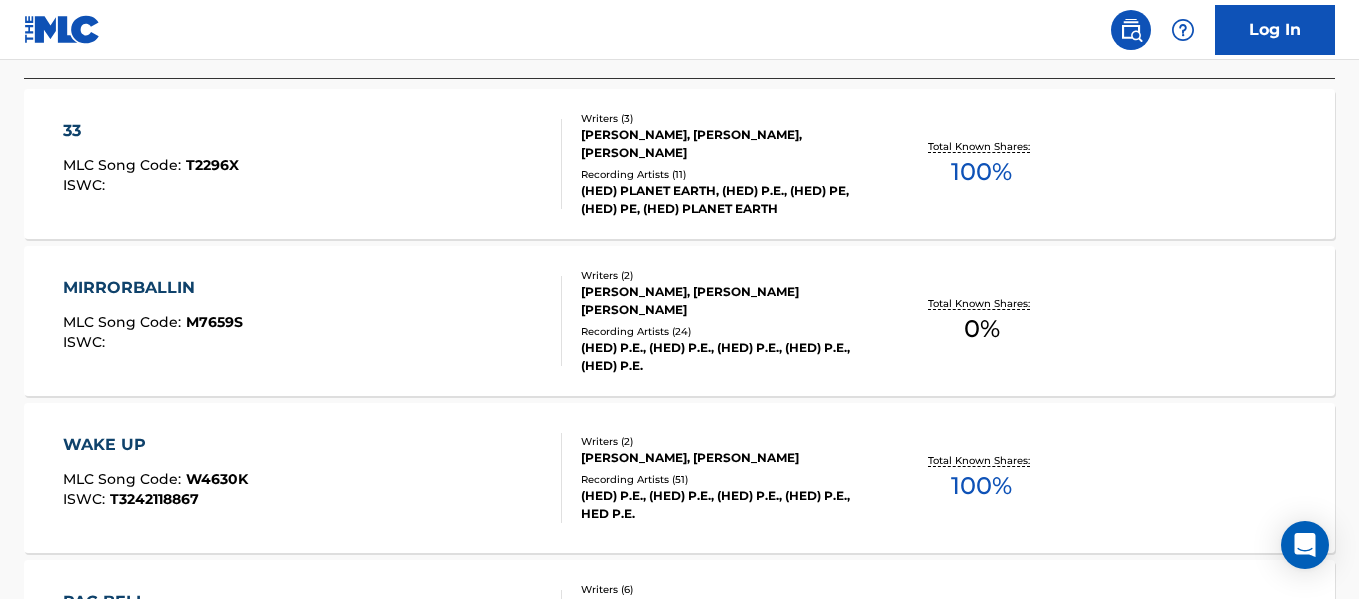 click on "WAKE UP" at bounding box center [155, 445] 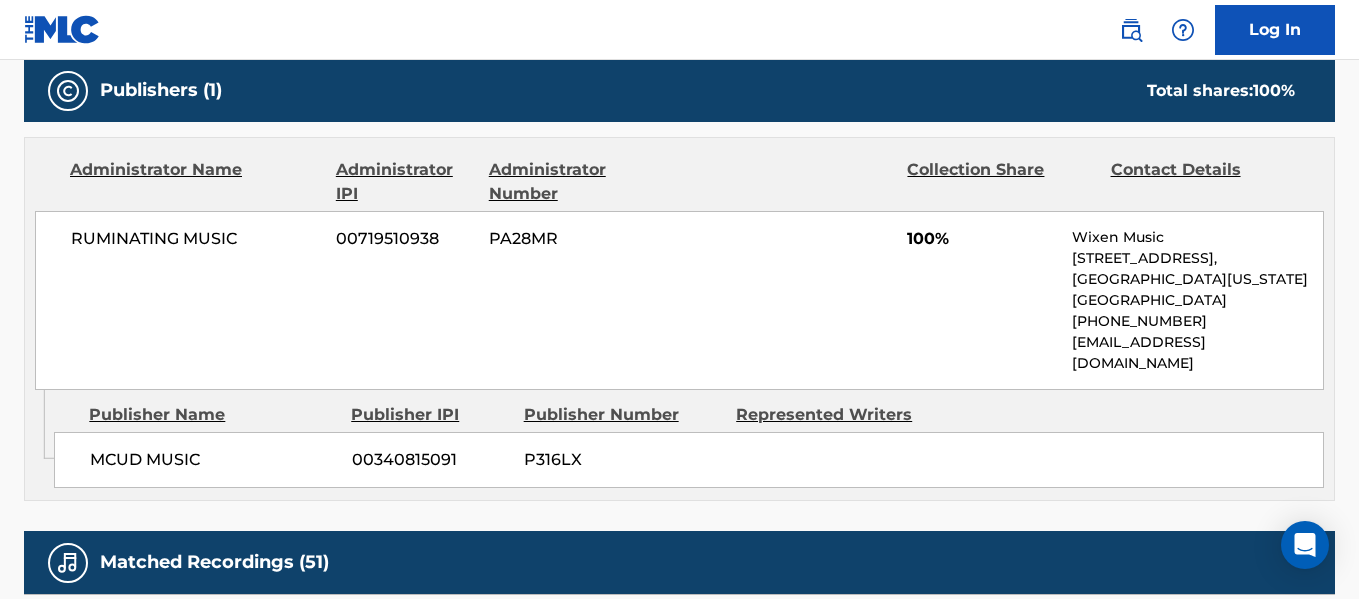 scroll, scrollTop: 890, scrollLeft: 0, axis: vertical 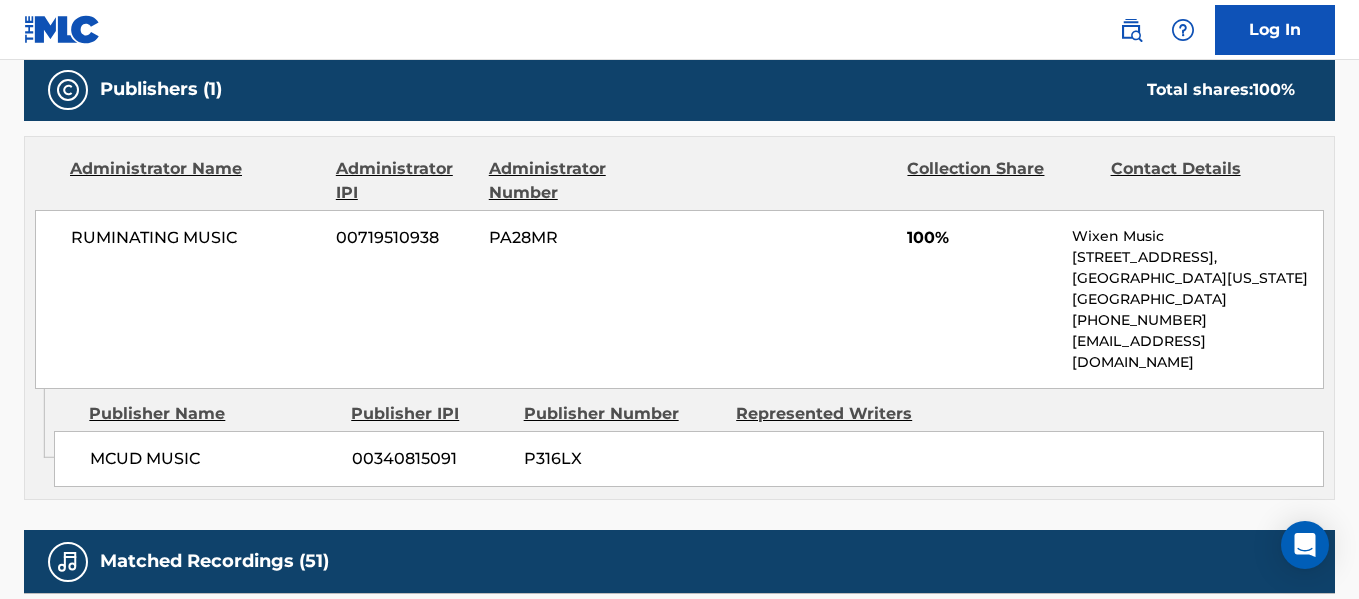 click on "00340815091" at bounding box center [430, 459] 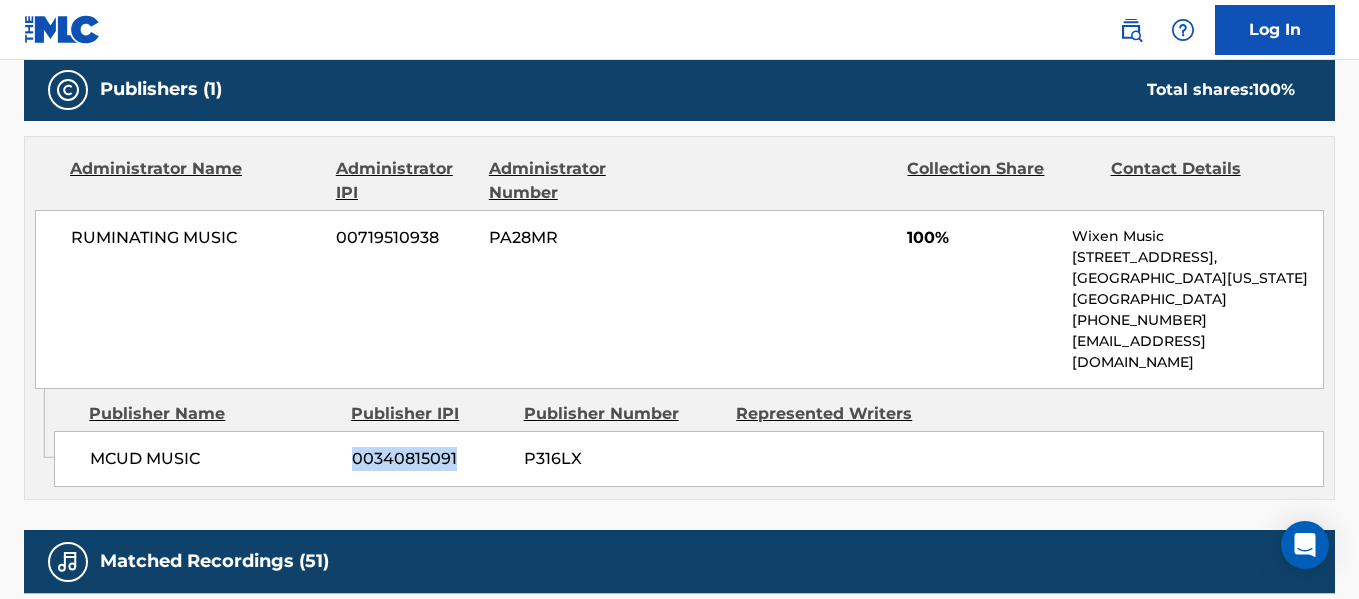 click on "00340815091" at bounding box center (430, 459) 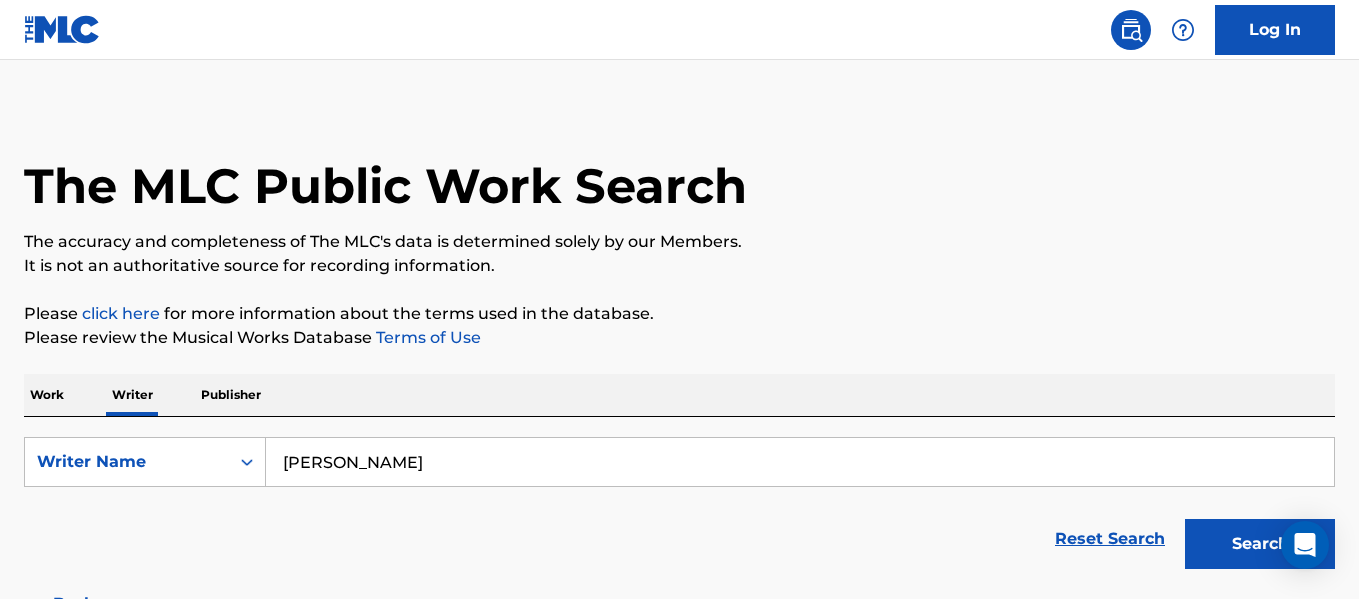 scroll, scrollTop: 7, scrollLeft: 0, axis: vertical 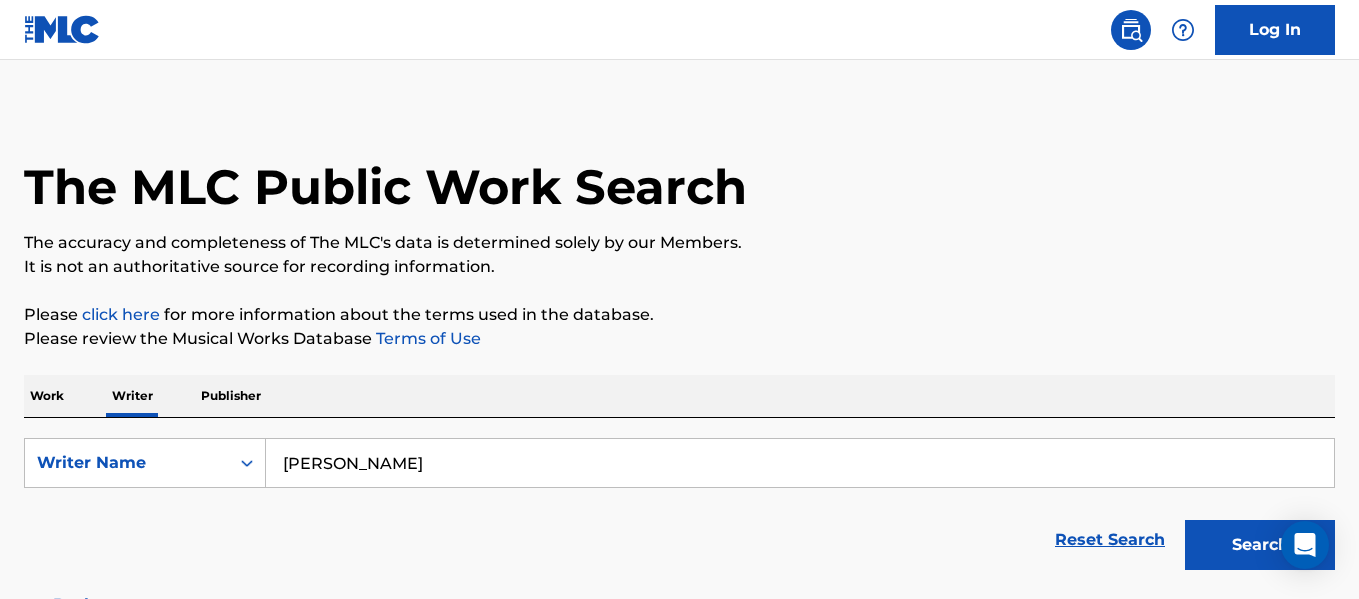 click on "jerrad shain" at bounding box center [800, 463] 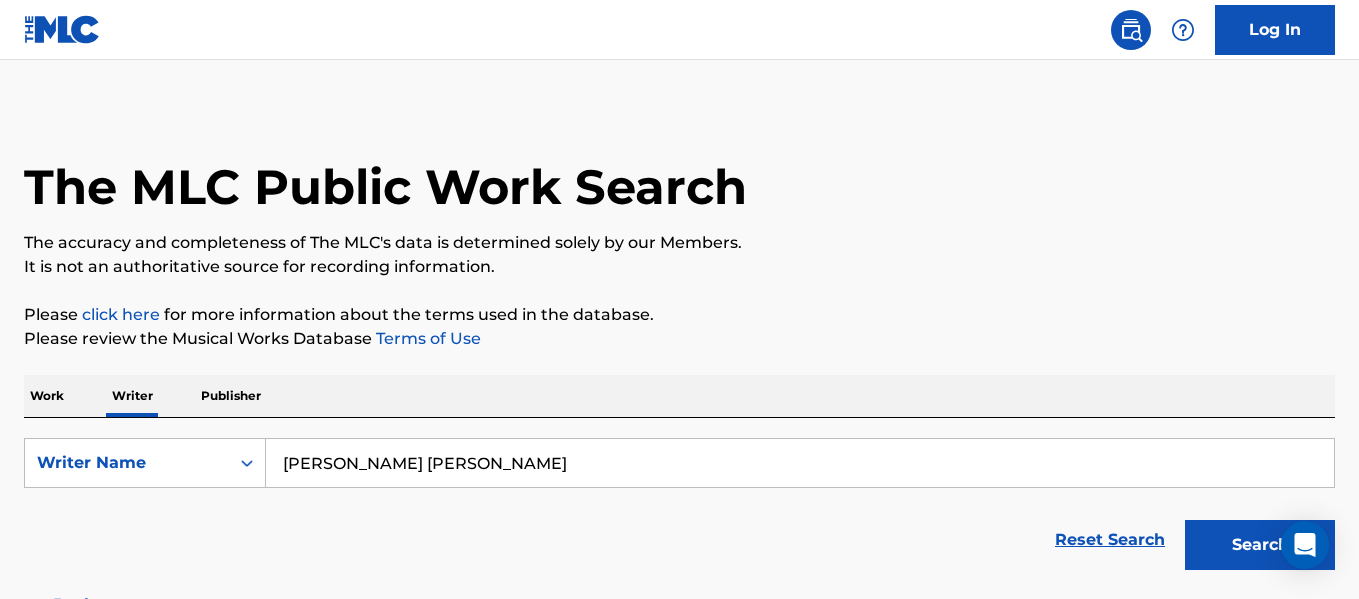 type on "jackson benge" 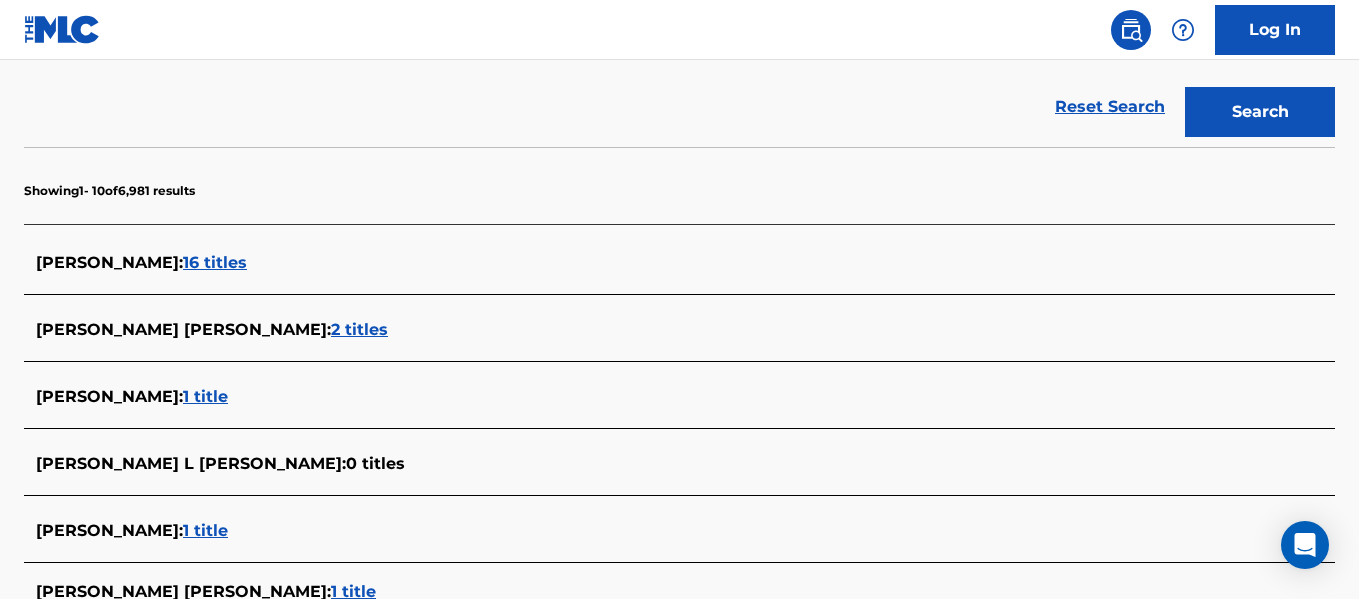 scroll, scrollTop: 441, scrollLeft: 0, axis: vertical 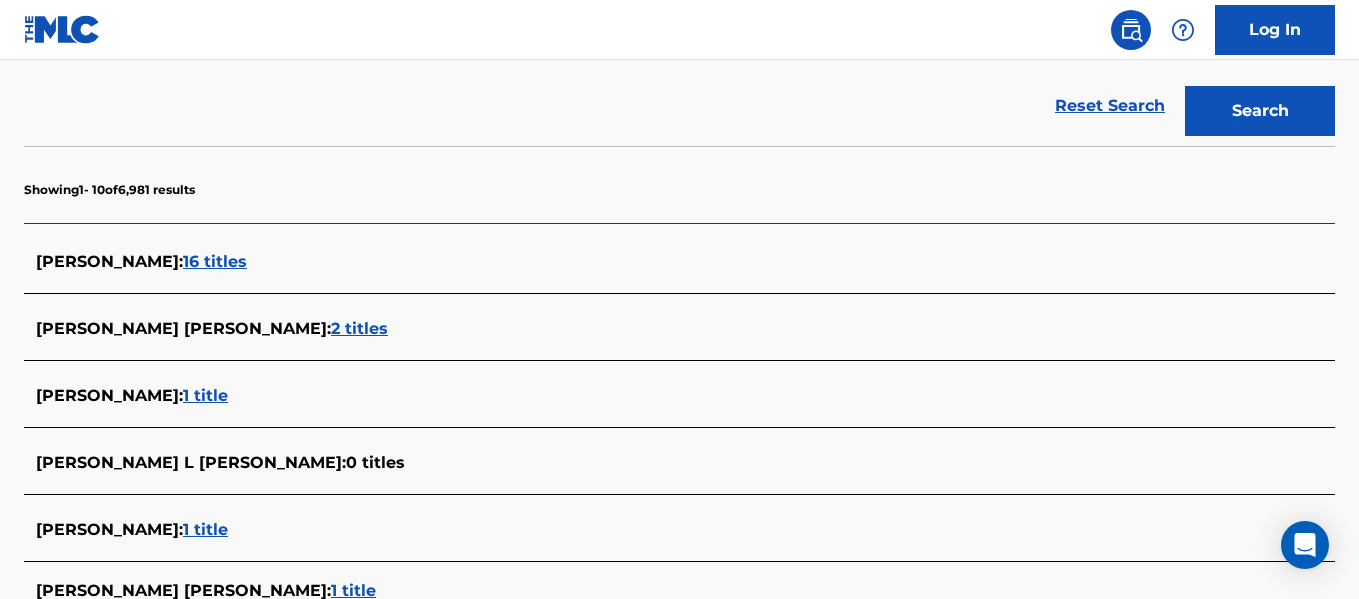 click on "2 titles" at bounding box center [359, 328] 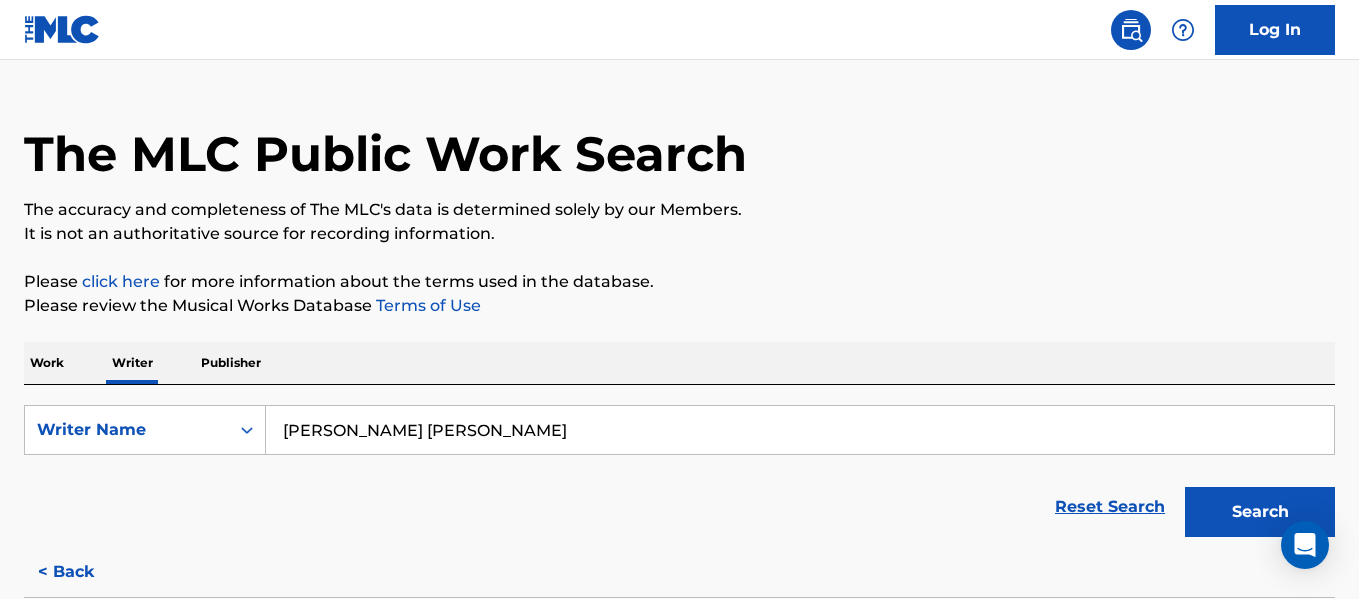 scroll, scrollTop: 35, scrollLeft: 0, axis: vertical 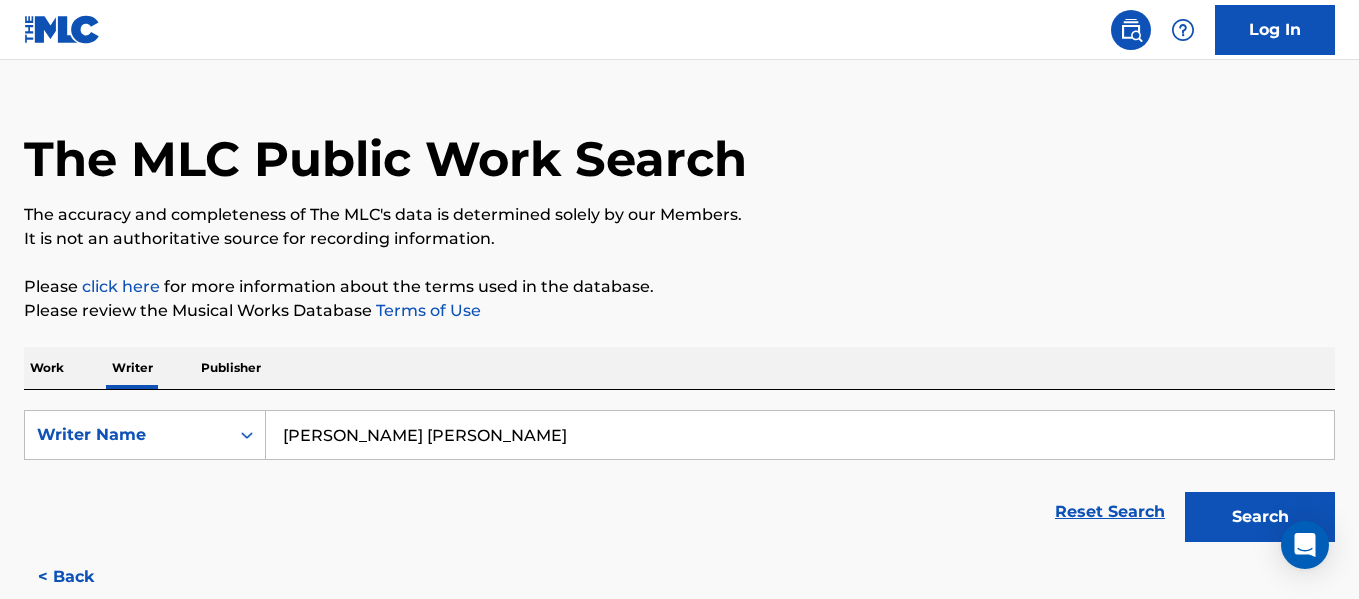click on "Work" at bounding box center [47, 368] 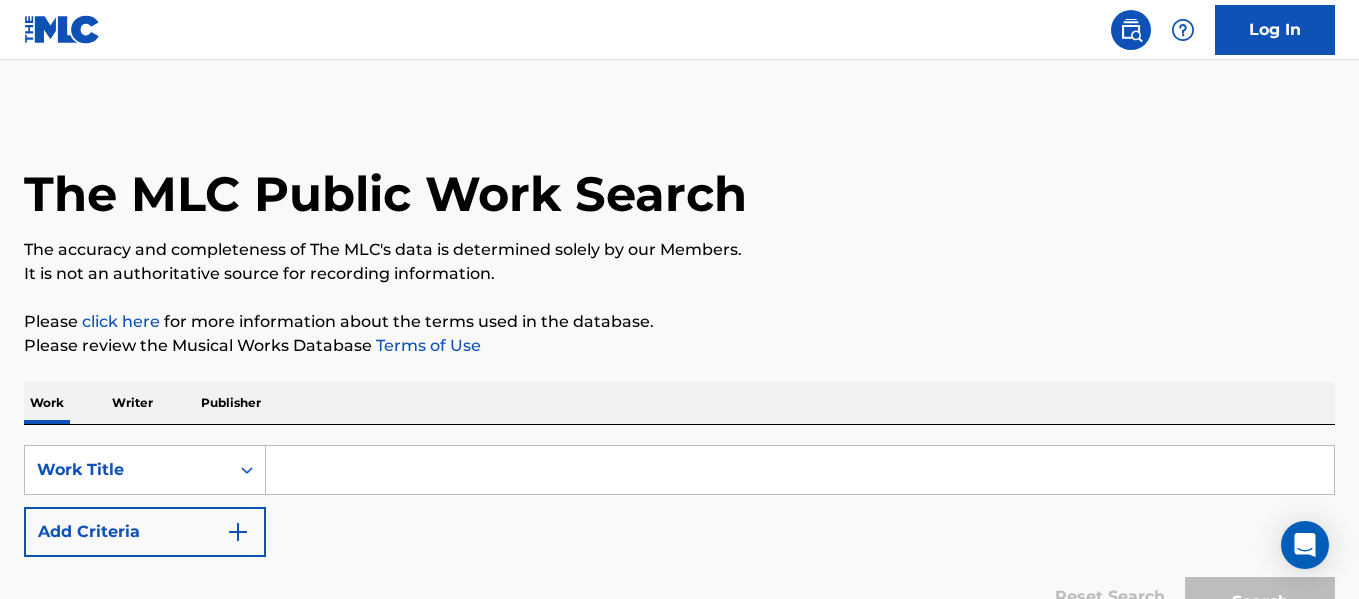 click at bounding box center (800, 470) 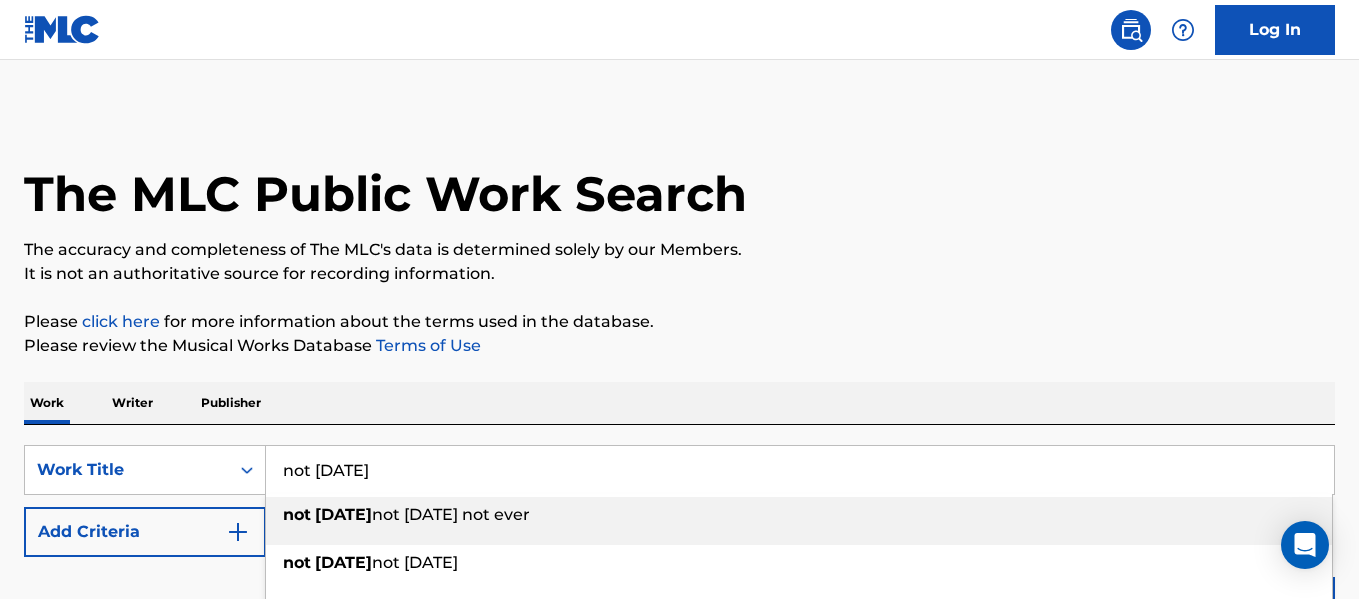 type on "not today" 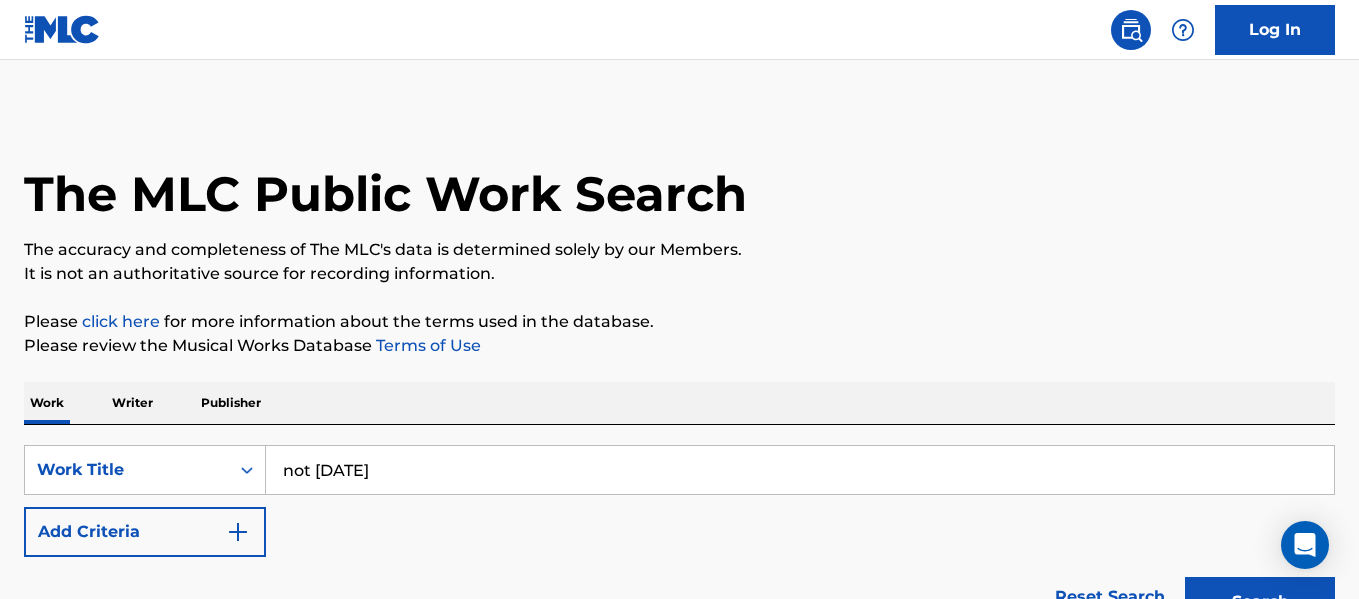 click on "Work Writer Publisher" at bounding box center (679, 403) 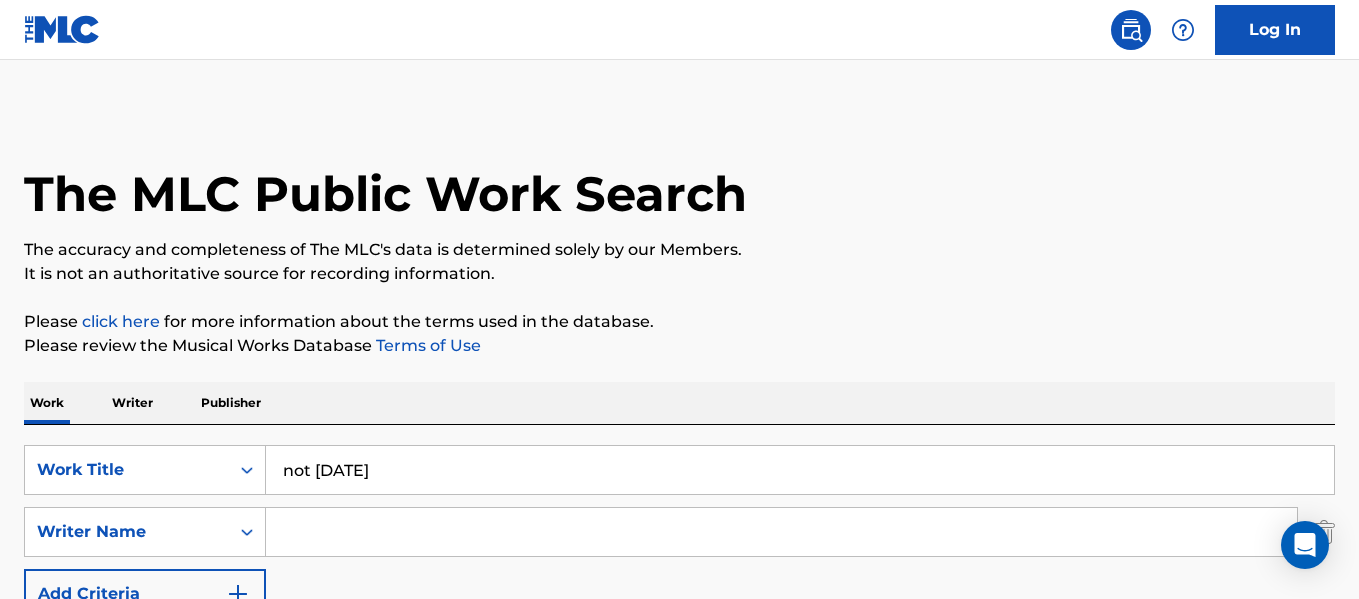 click at bounding box center [781, 532] 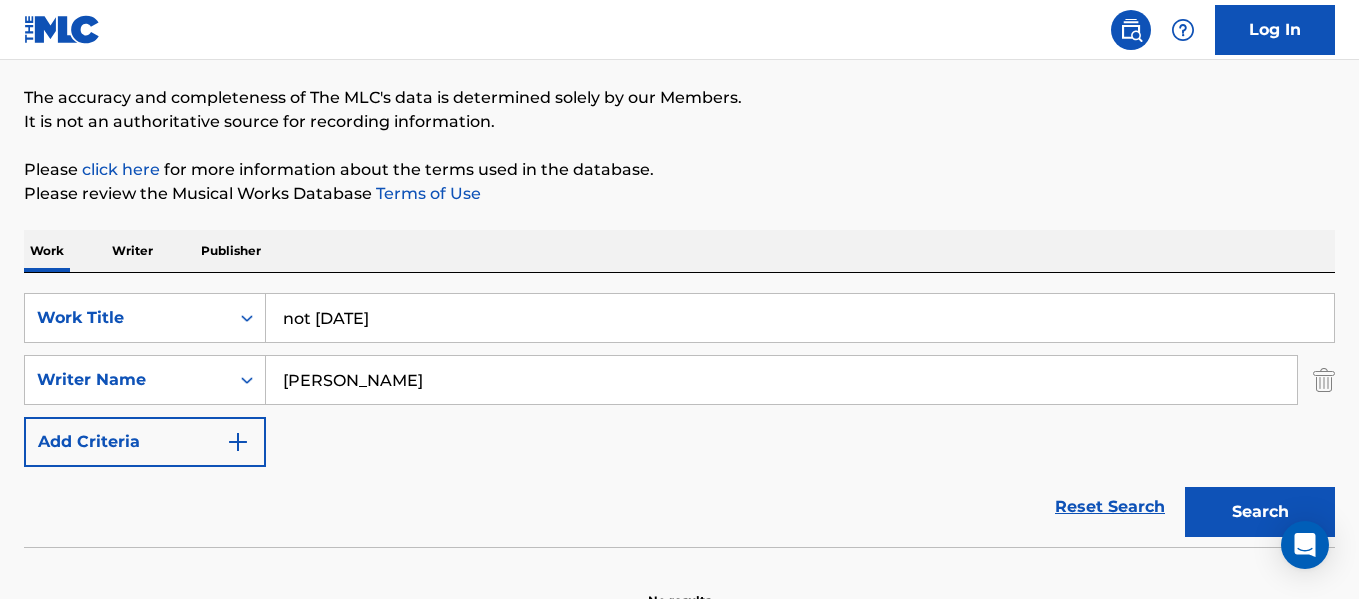 scroll, scrollTop: 154, scrollLeft: 0, axis: vertical 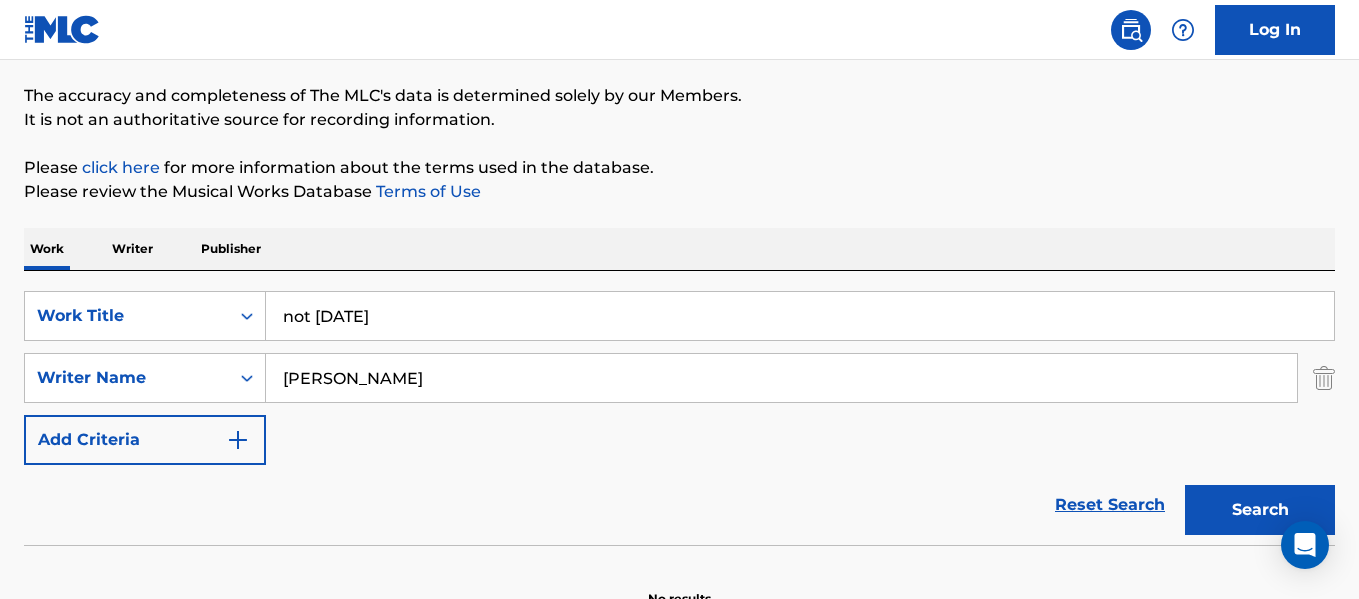 type on "[PERSON_NAME]" 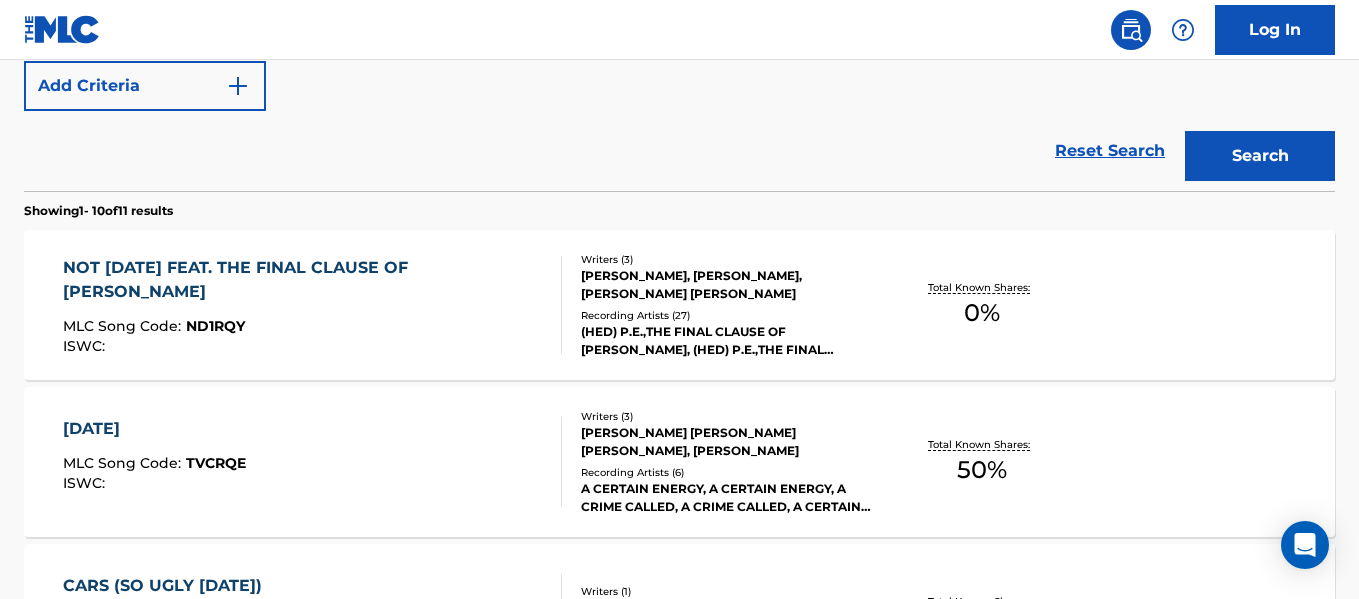 scroll, scrollTop: 512, scrollLeft: 0, axis: vertical 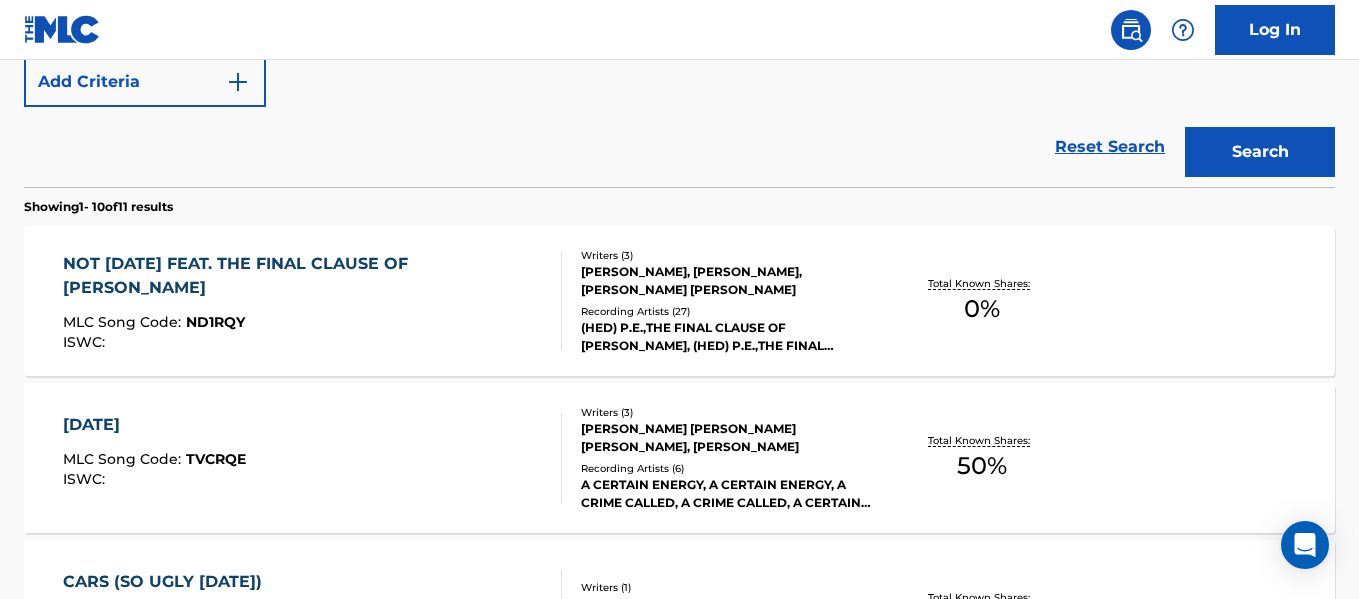 click on "NOT TODAY FEAT. THE FINAL CLAUSE OF TACITUS" at bounding box center (303, 276) 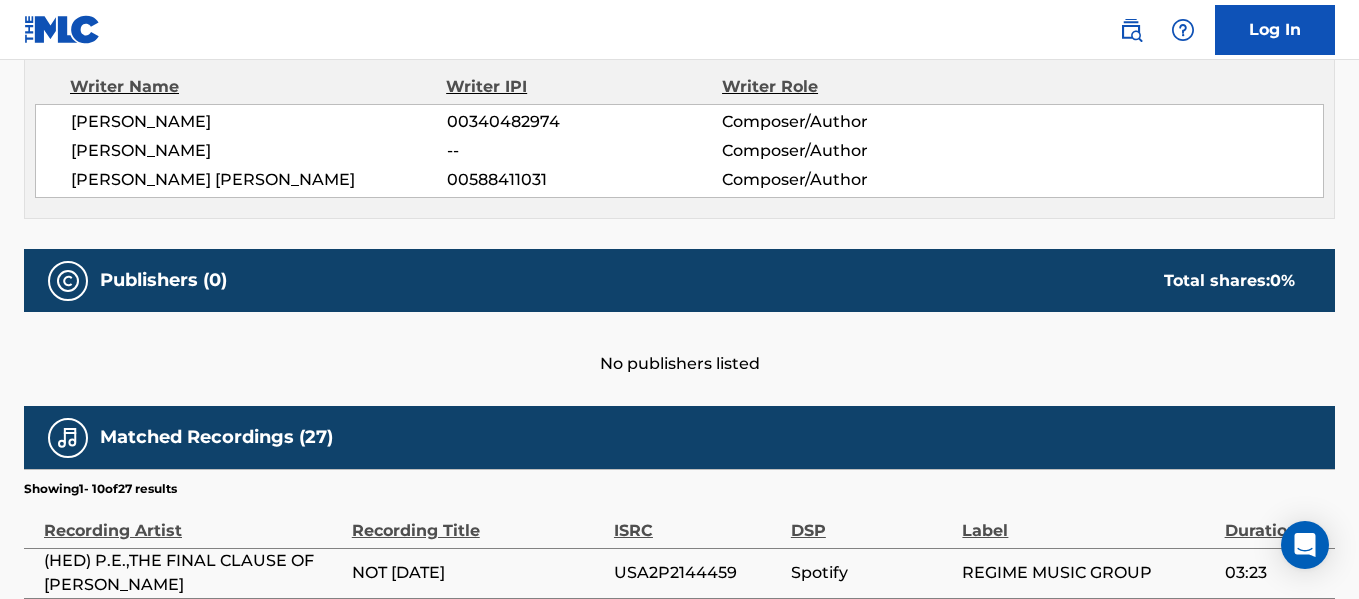 scroll, scrollTop: 675, scrollLeft: 0, axis: vertical 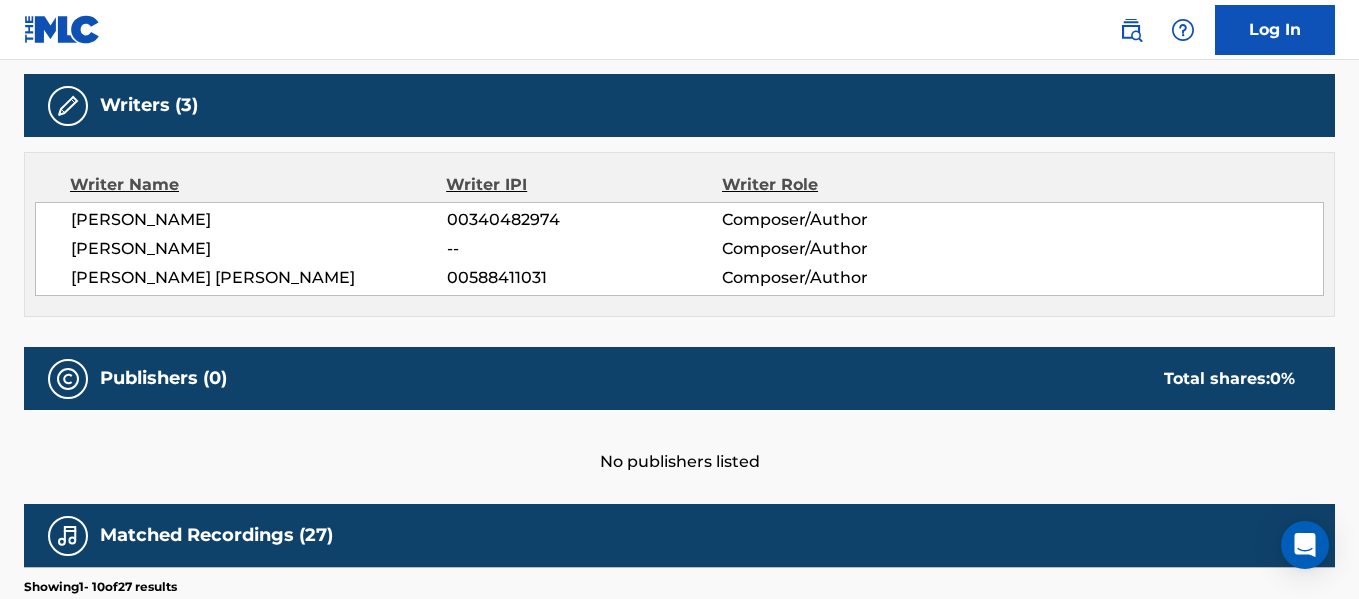 click on "[PERSON_NAME]" at bounding box center [259, 220] 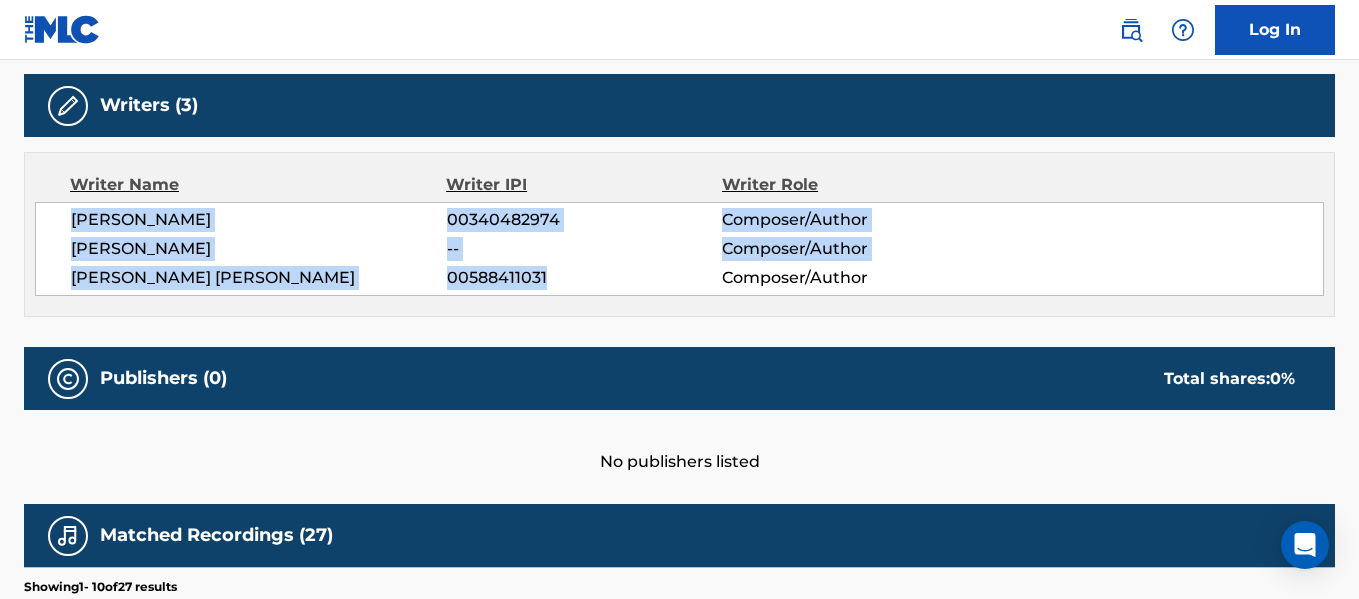 drag, startPoint x: 73, startPoint y: 220, endPoint x: 543, endPoint y: 279, distance: 473.68872 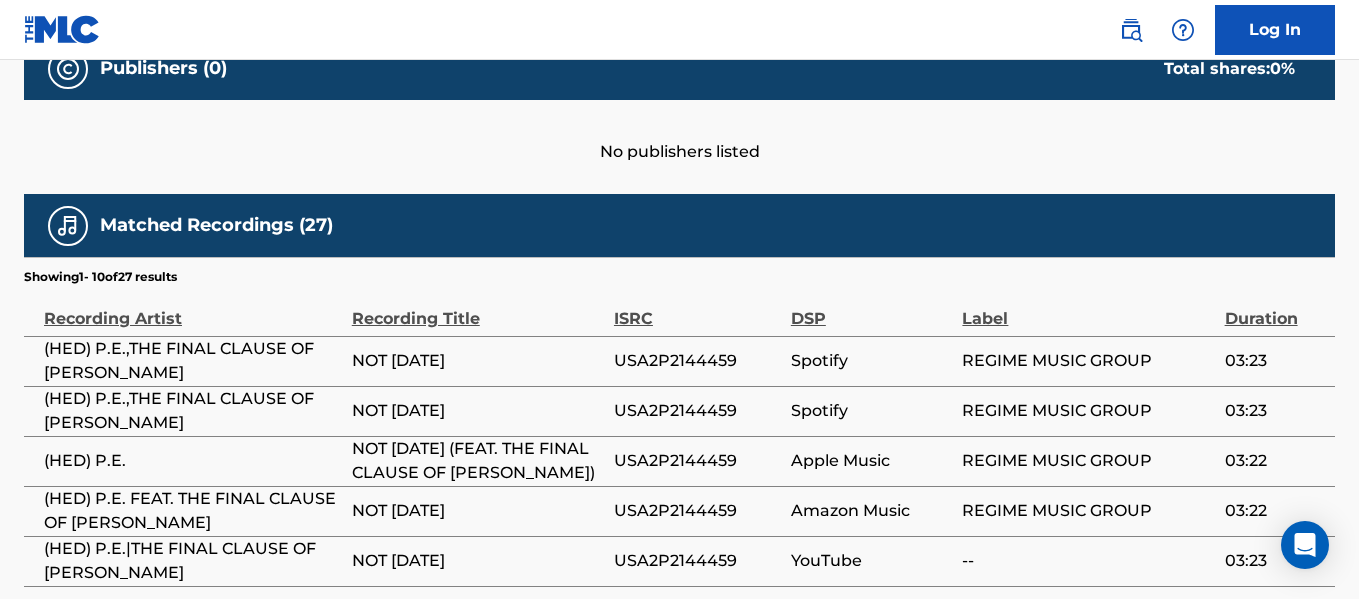 scroll, scrollTop: 986, scrollLeft: 0, axis: vertical 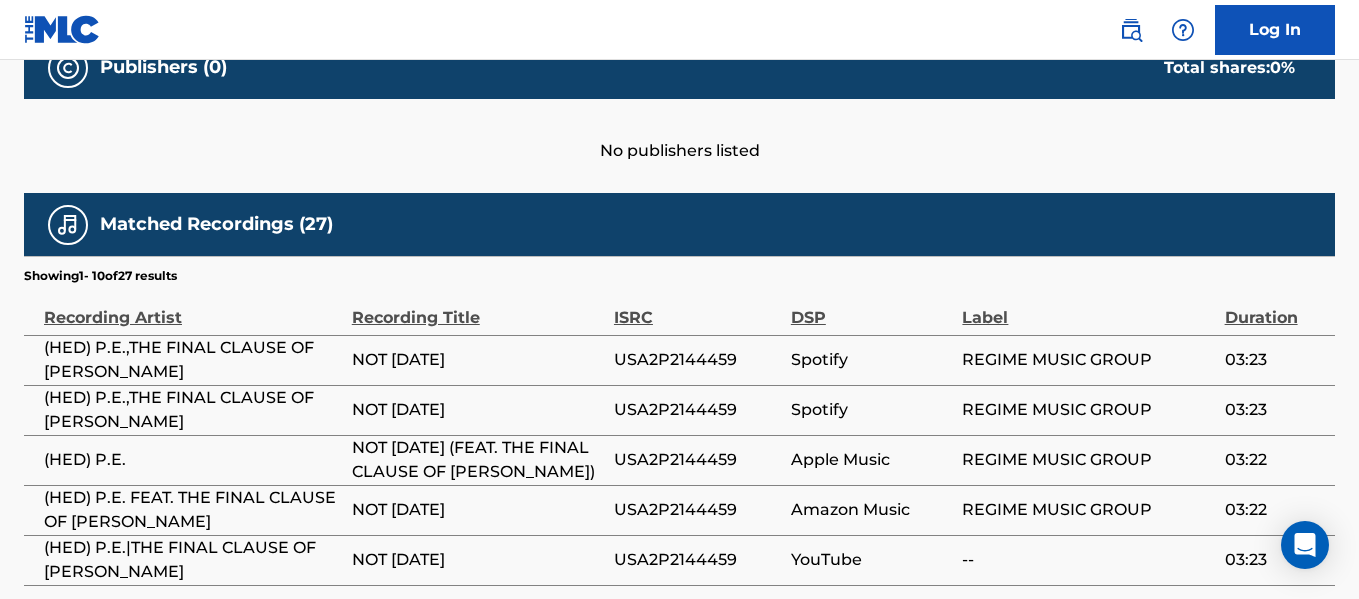 click on "USA2P2144459" at bounding box center [697, 360] 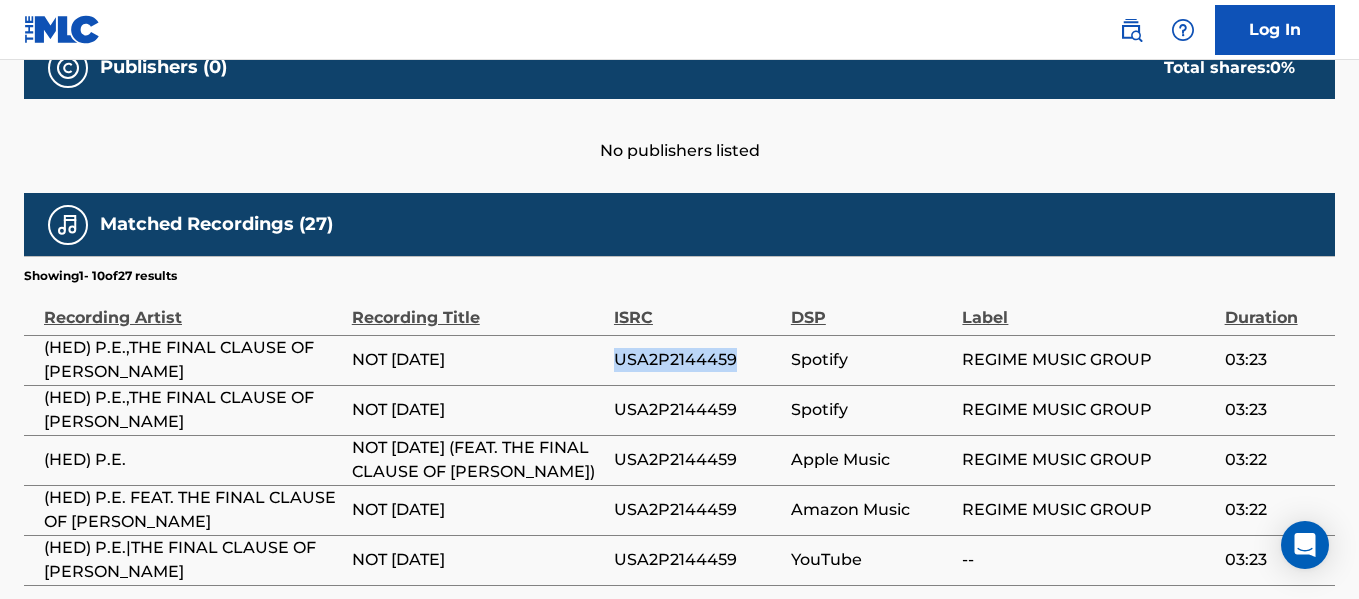 click on "USA2P2144459" at bounding box center [697, 360] 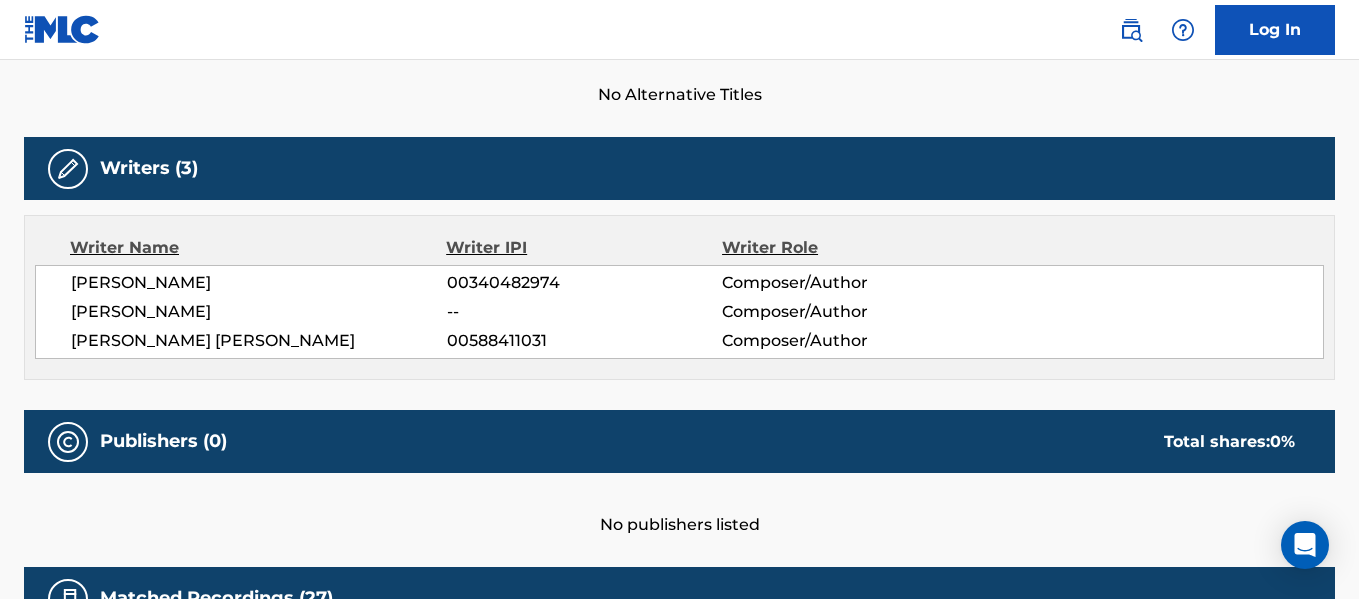 scroll, scrollTop: 535, scrollLeft: 0, axis: vertical 